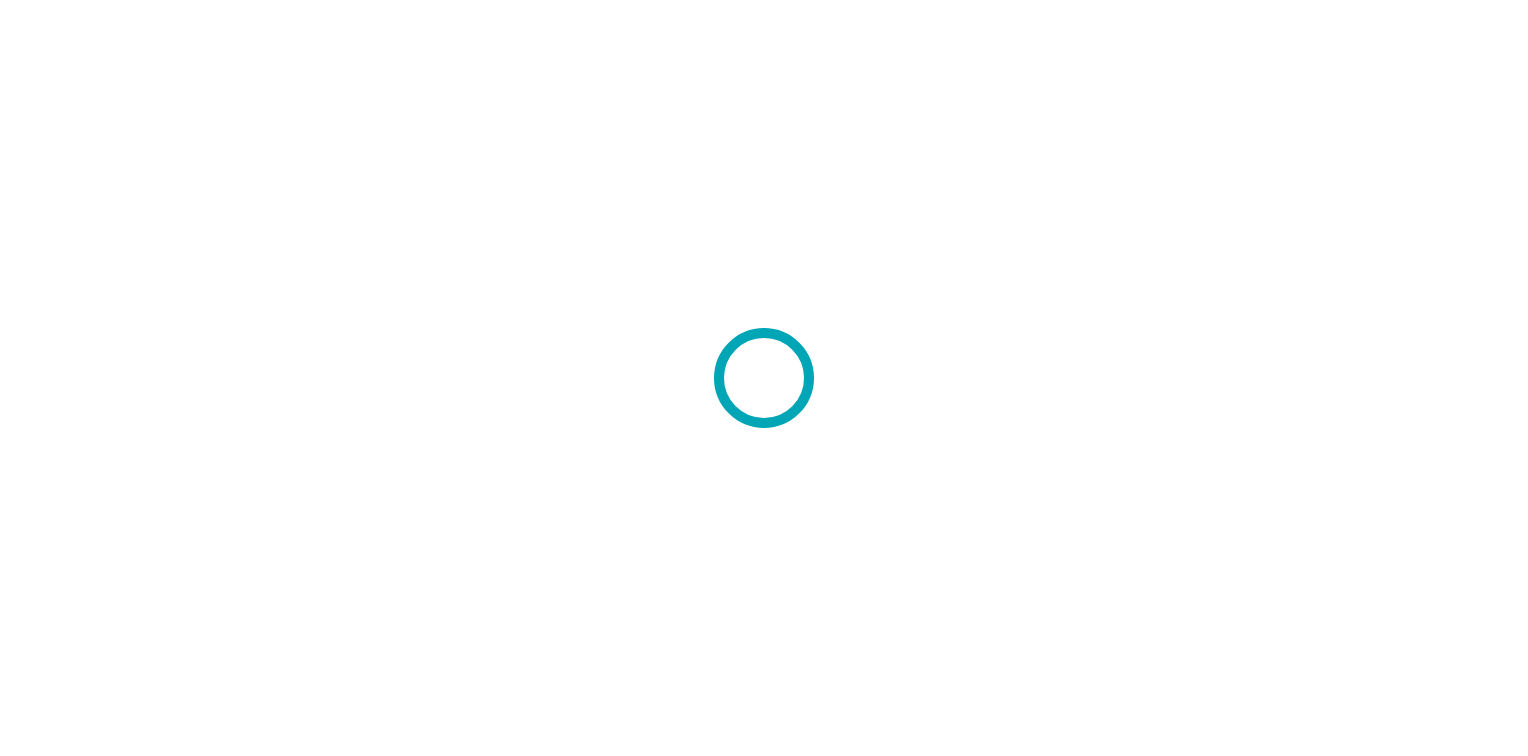 scroll, scrollTop: 0, scrollLeft: 0, axis: both 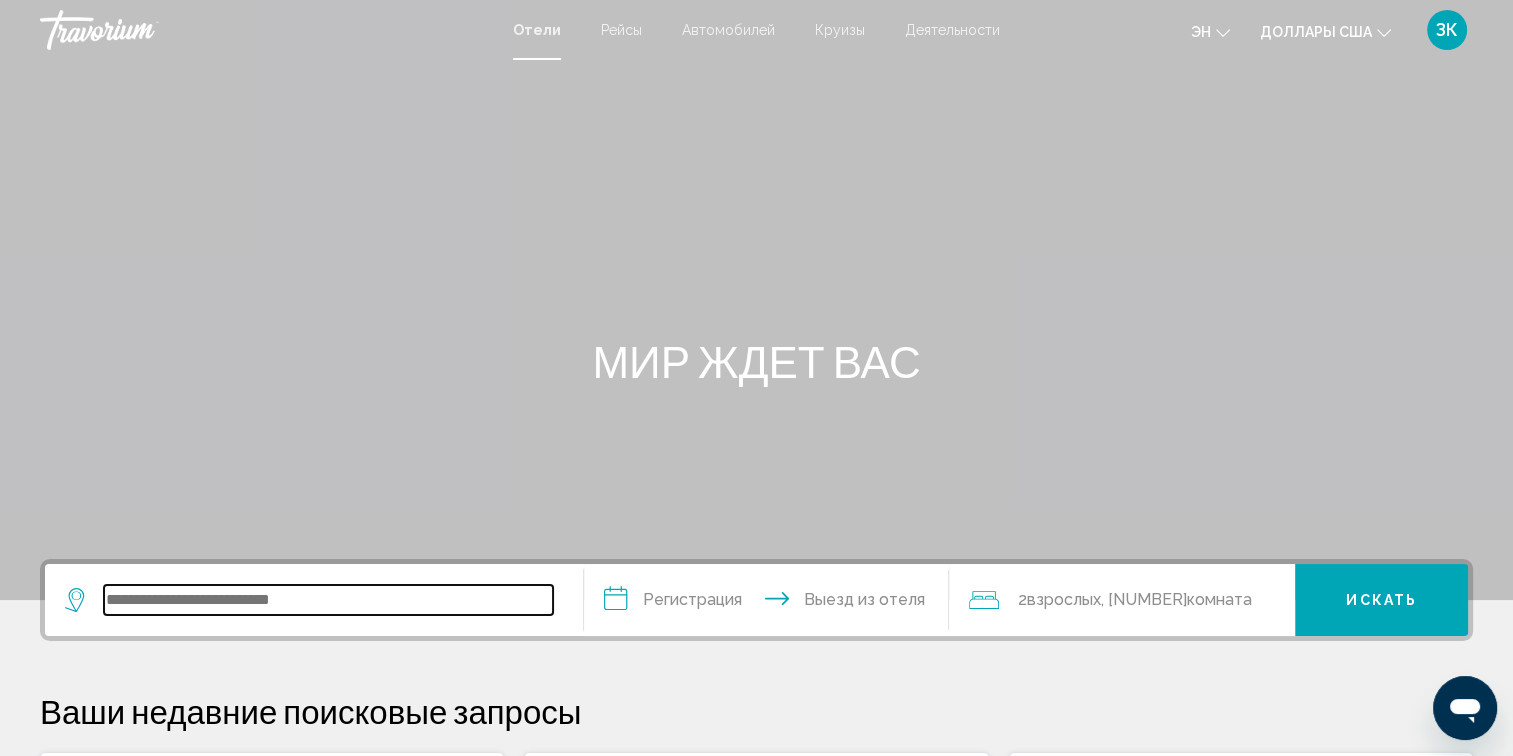 click at bounding box center (328, 600) 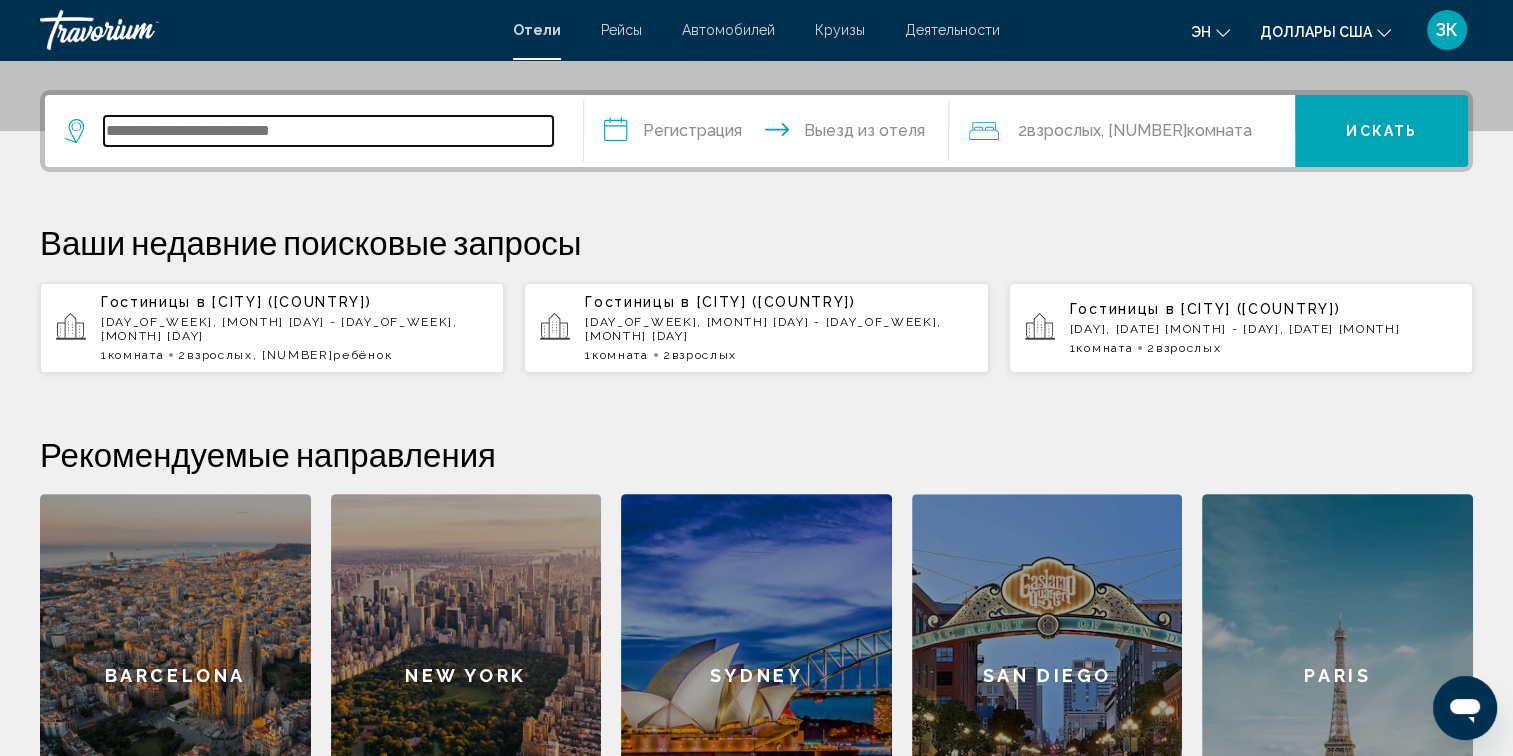 scroll, scrollTop: 493, scrollLeft: 0, axis: vertical 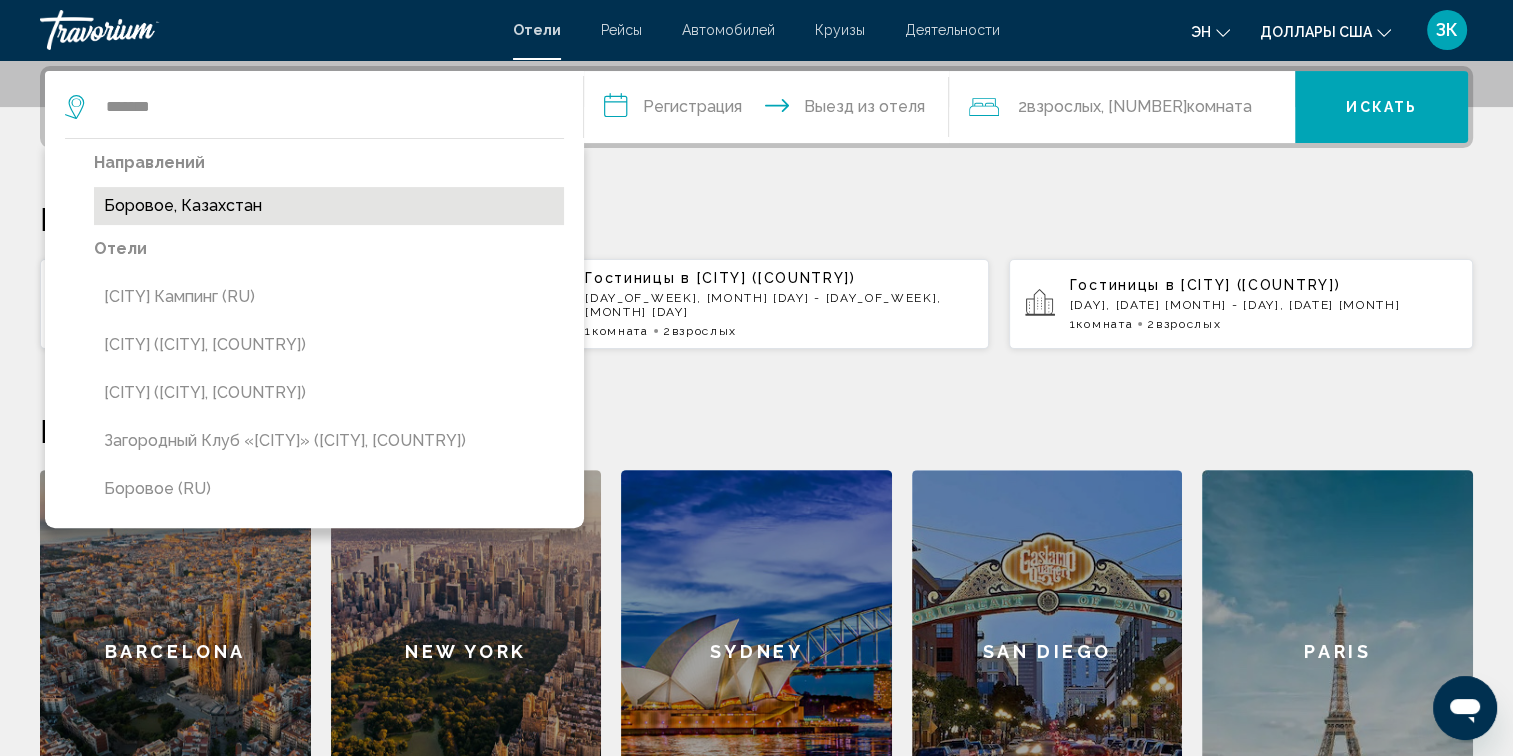 click on "Боровое, Казахстан" at bounding box center (329, 206) 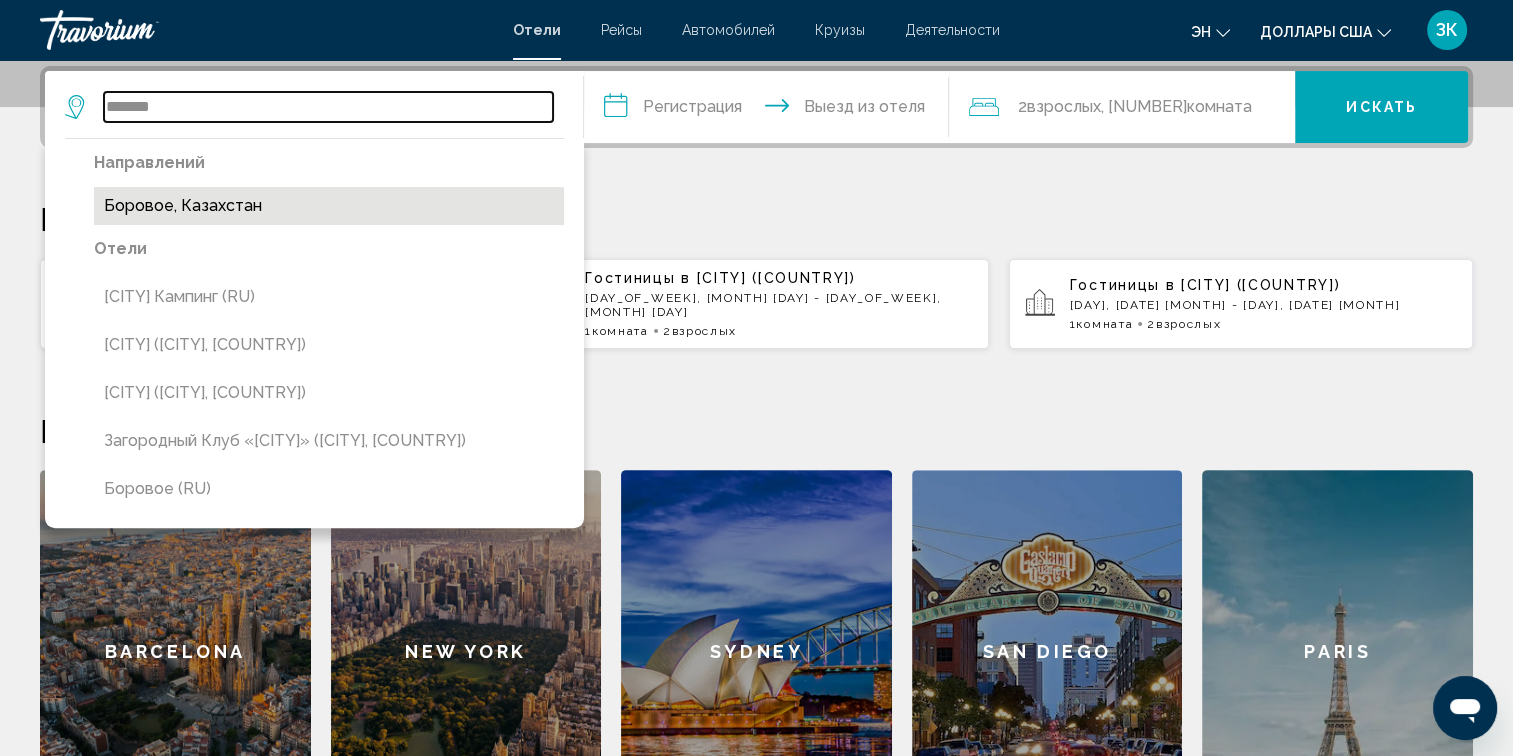 type on "**********" 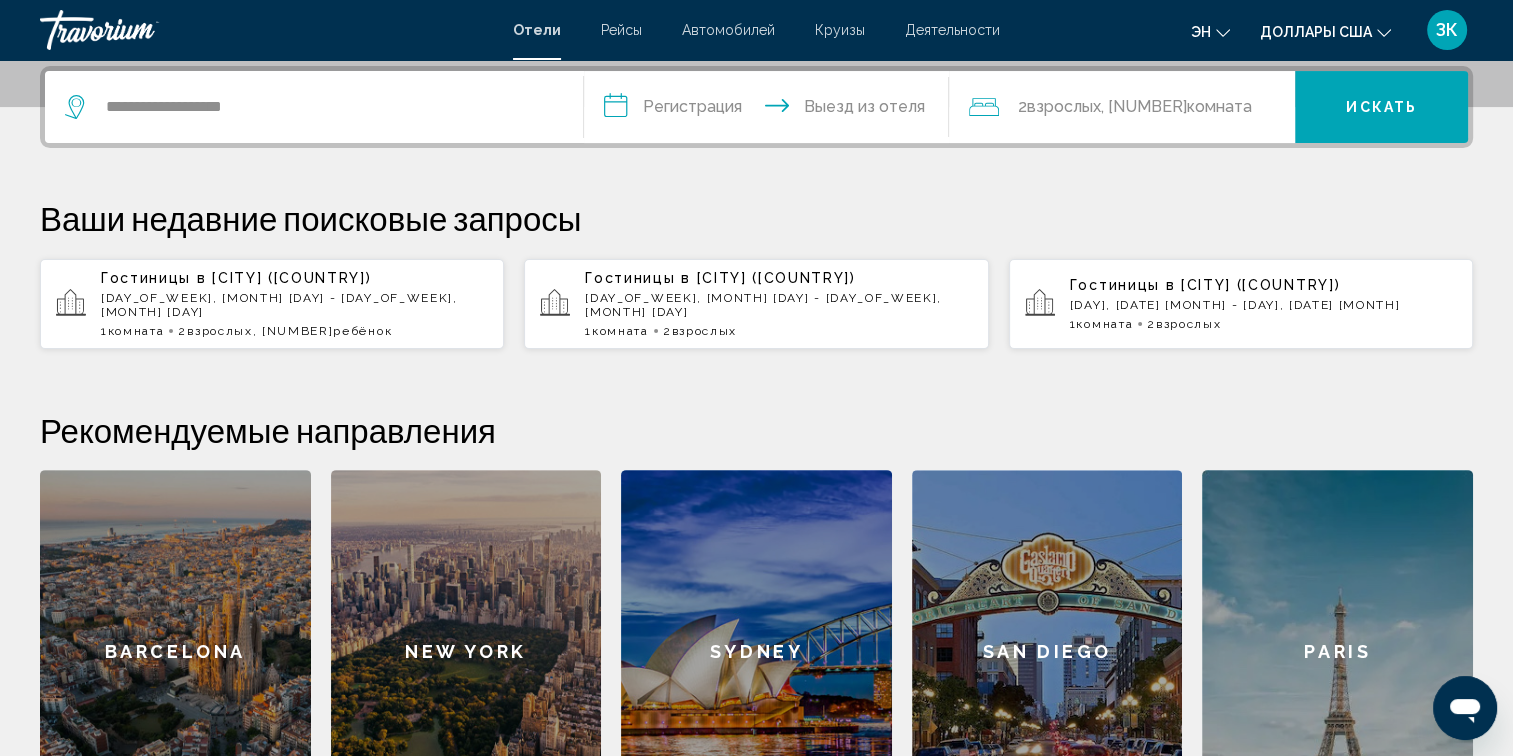 click on "**********" at bounding box center [771, 110] 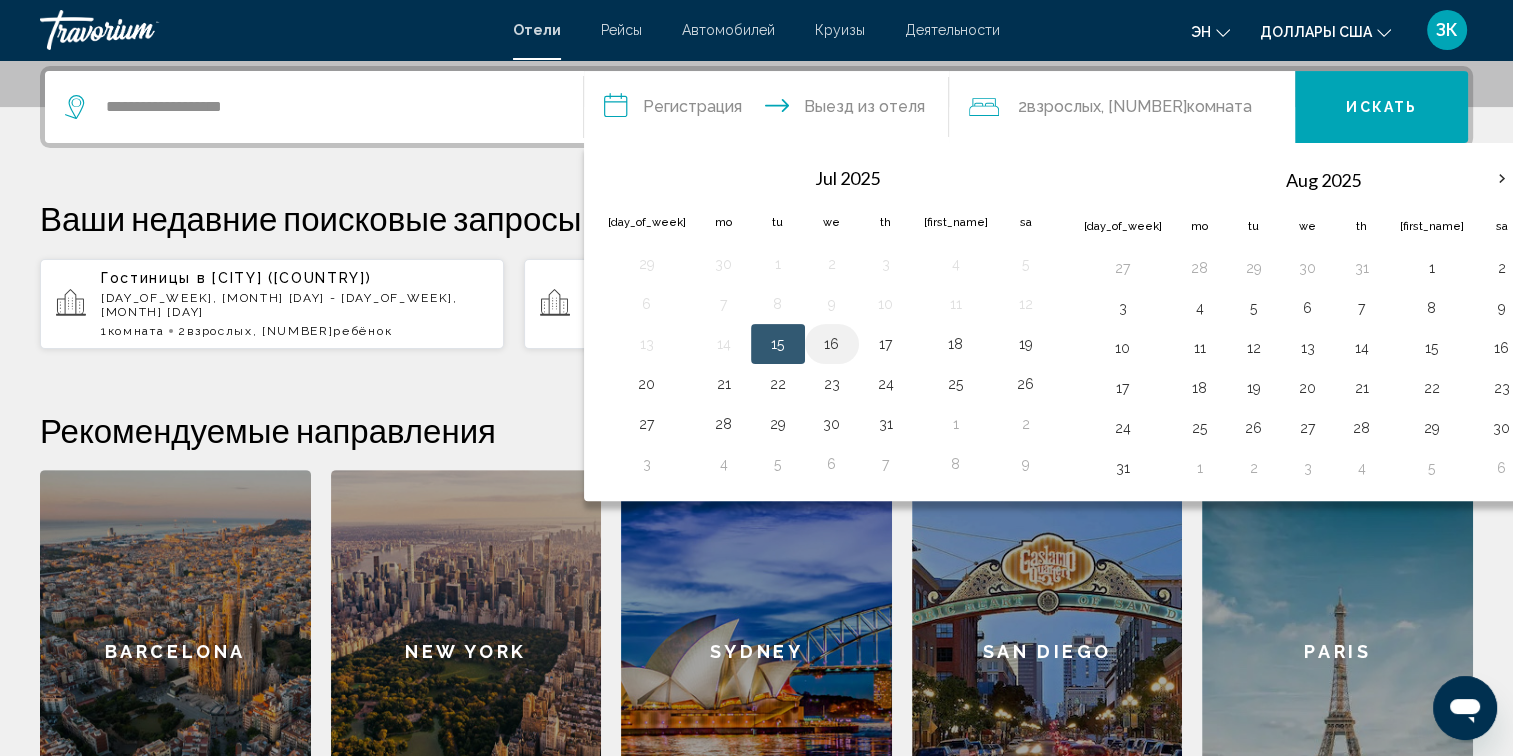 click on "16" at bounding box center (832, 344) 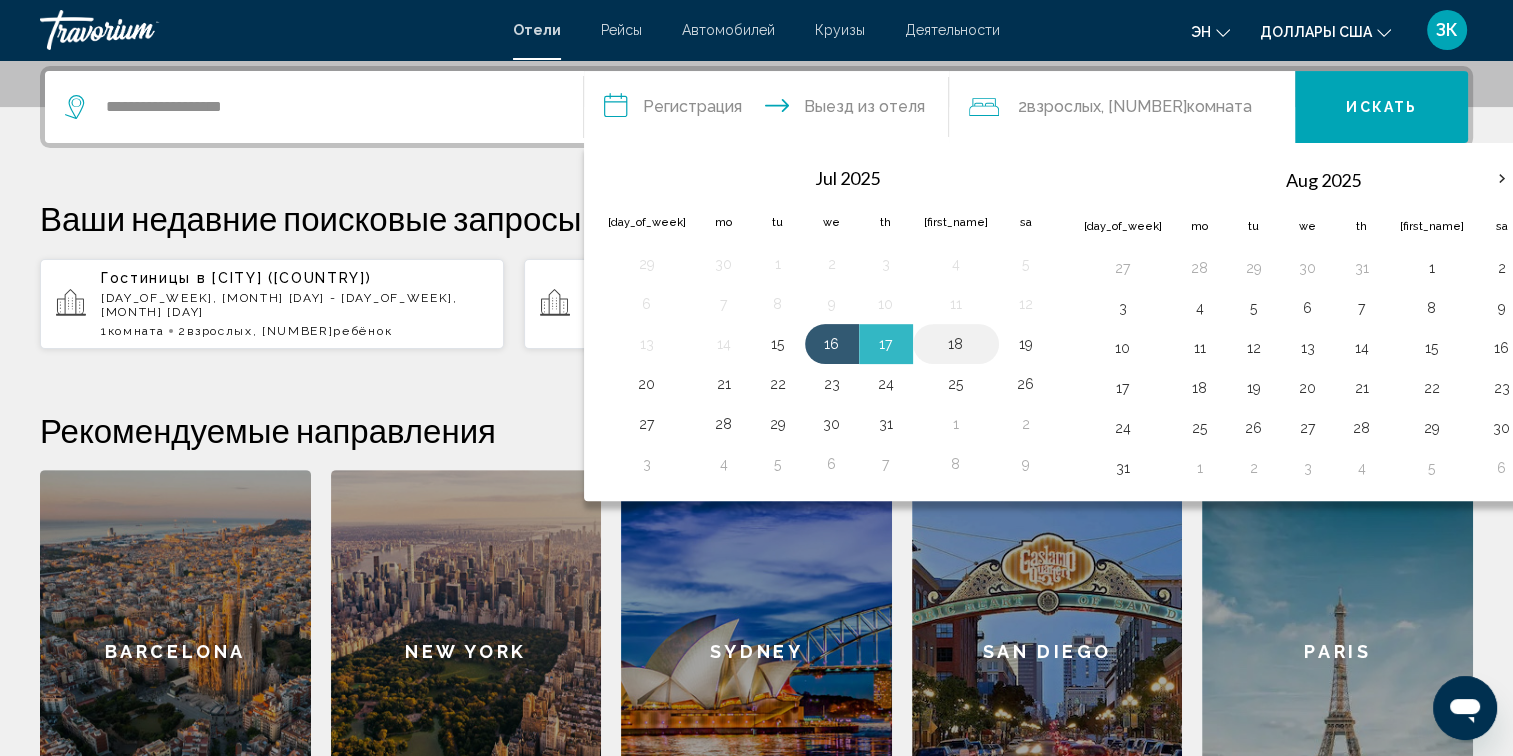 click on "18" at bounding box center [956, 344] 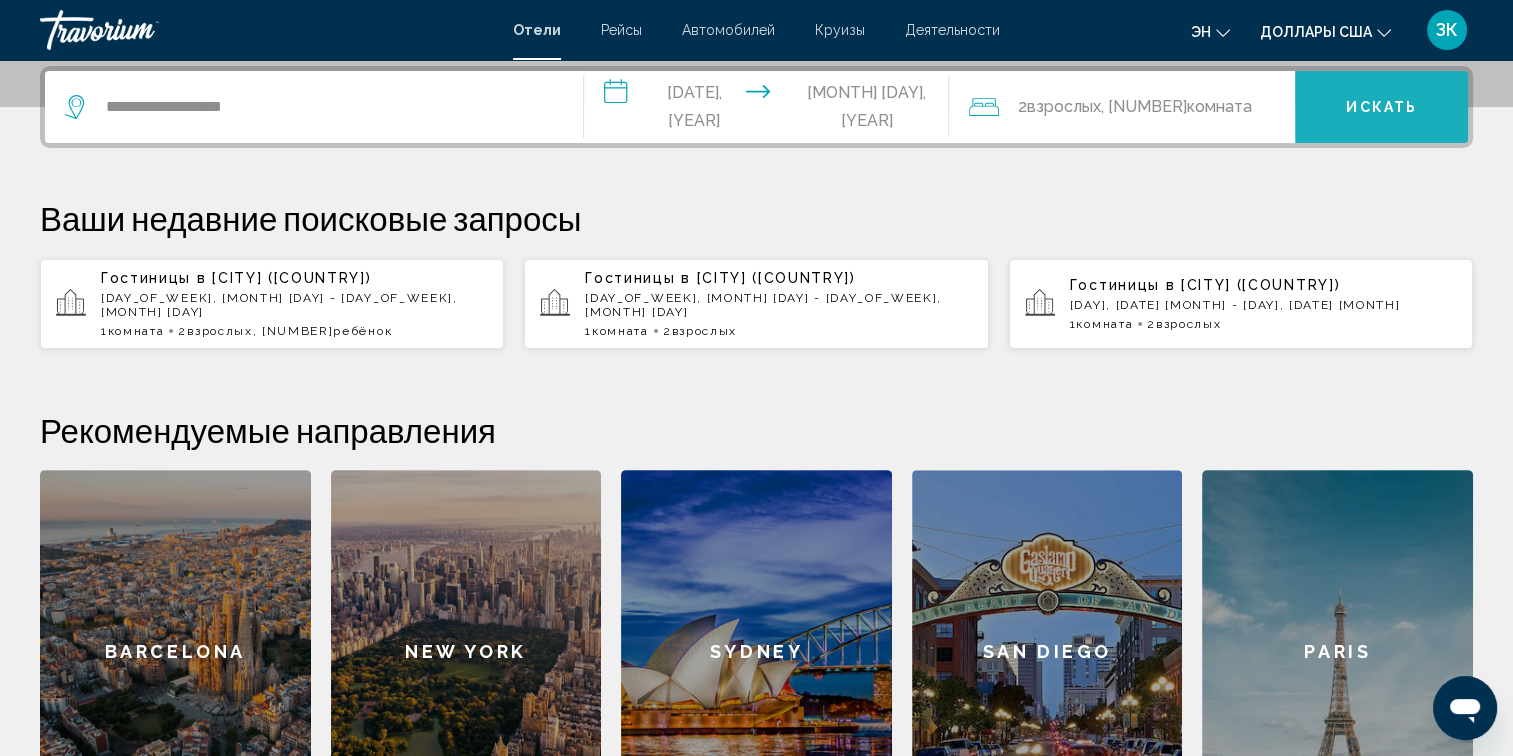 click on "Искать" at bounding box center [1381, 108] 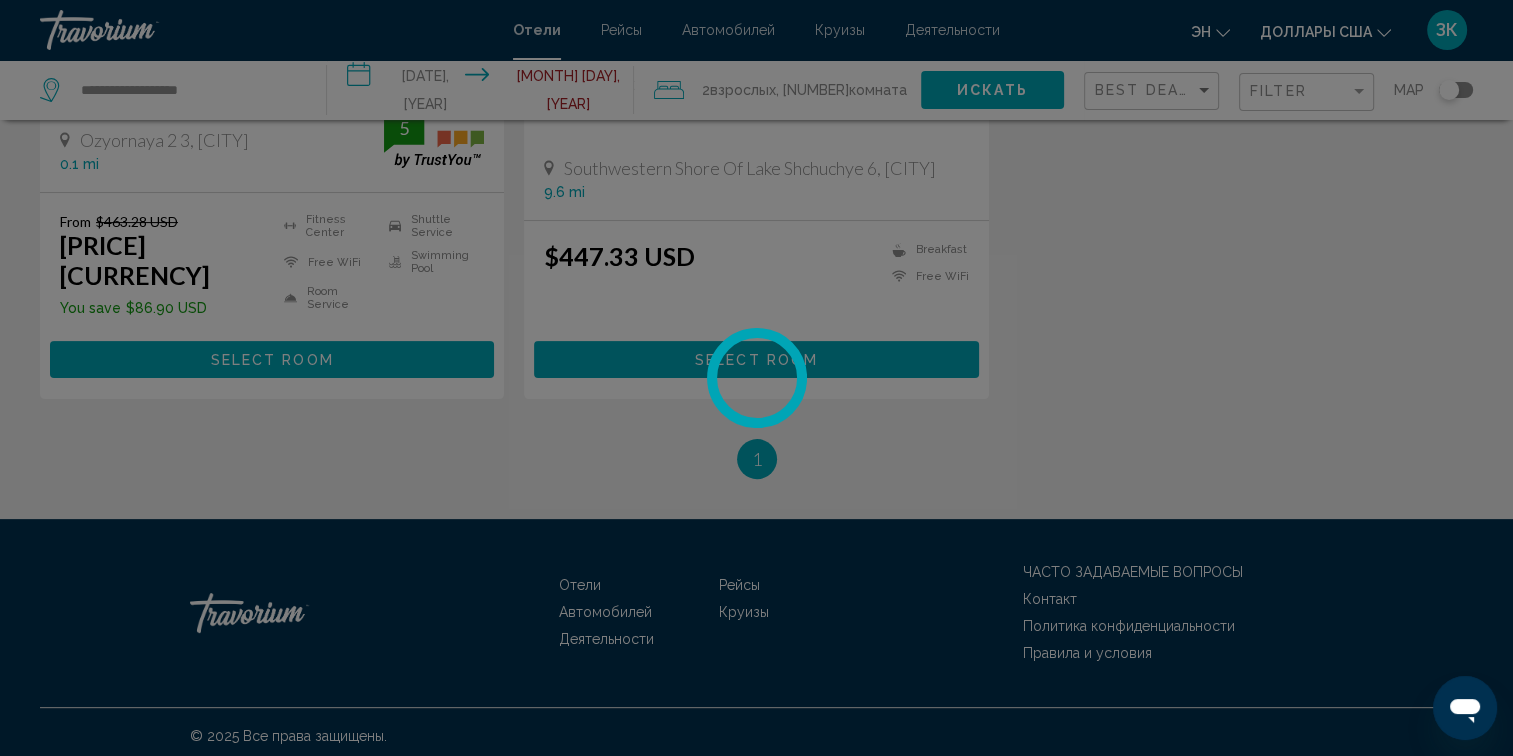 scroll, scrollTop: 0, scrollLeft: 0, axis: both 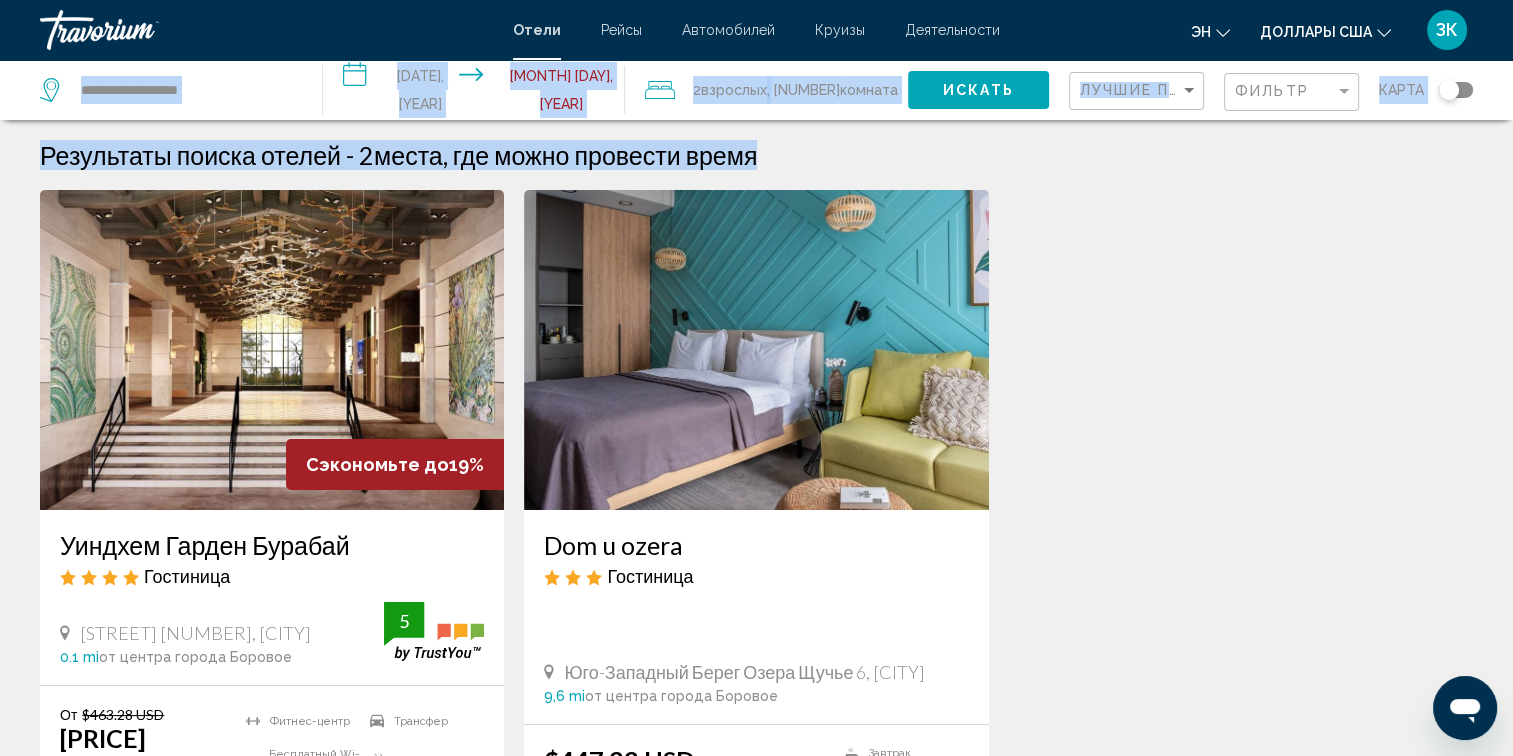 drag, startPoint x: 1512, startPoint y: 23, endPoint x: 1531, endPoint y: 71, distance: 51.62364 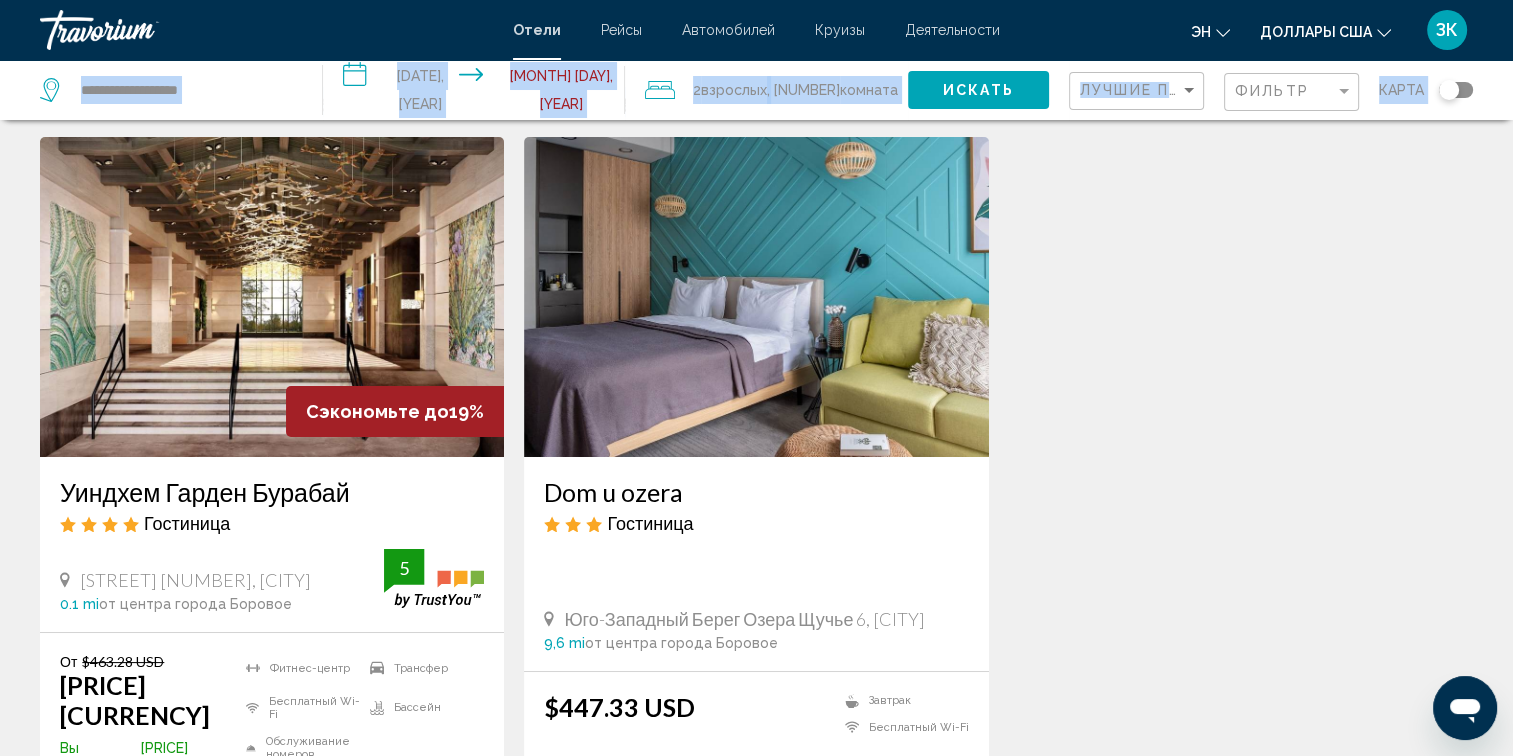 scroll, scrollTop: 43, scrollLeft: 0, axis: vertical 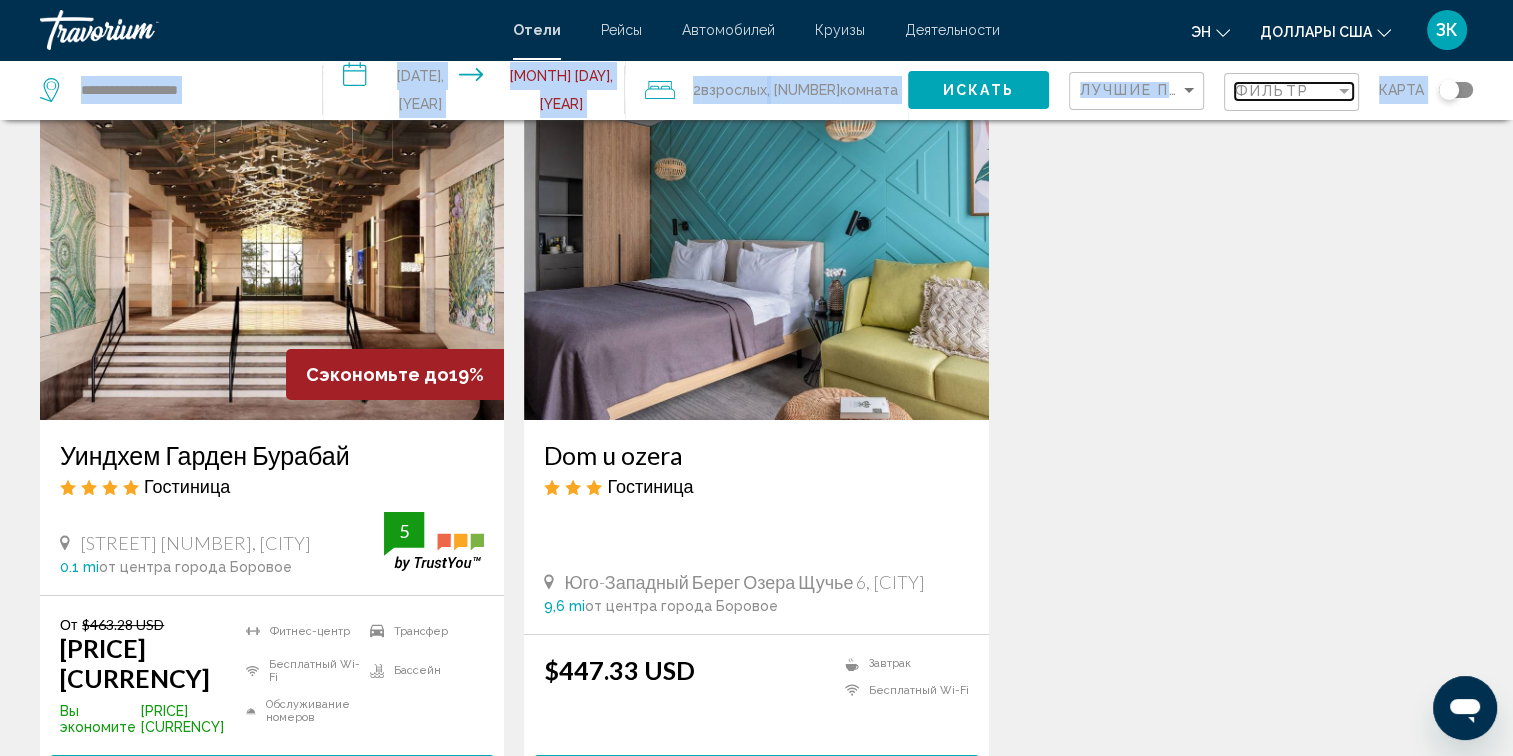 click at bounding box center [1344, 91] 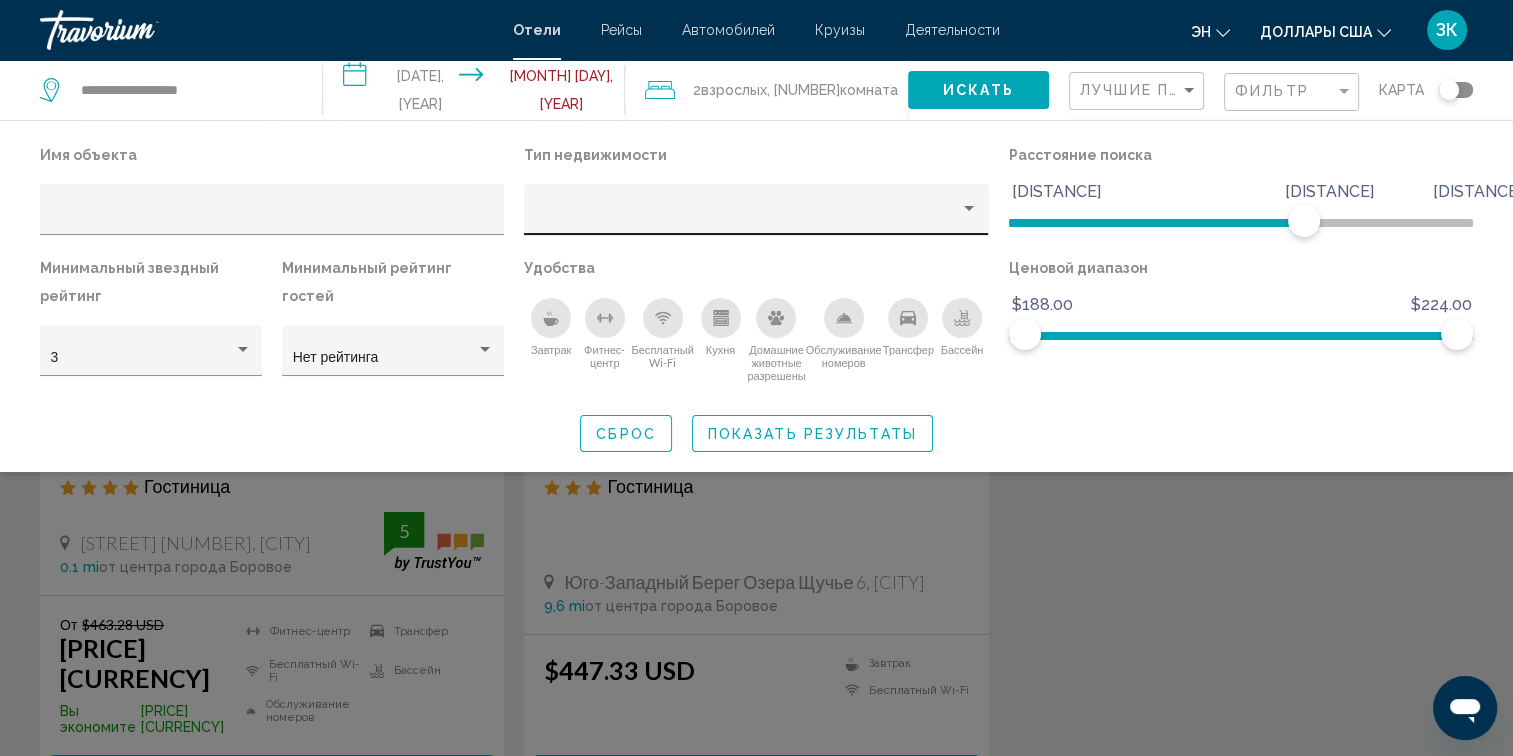 click 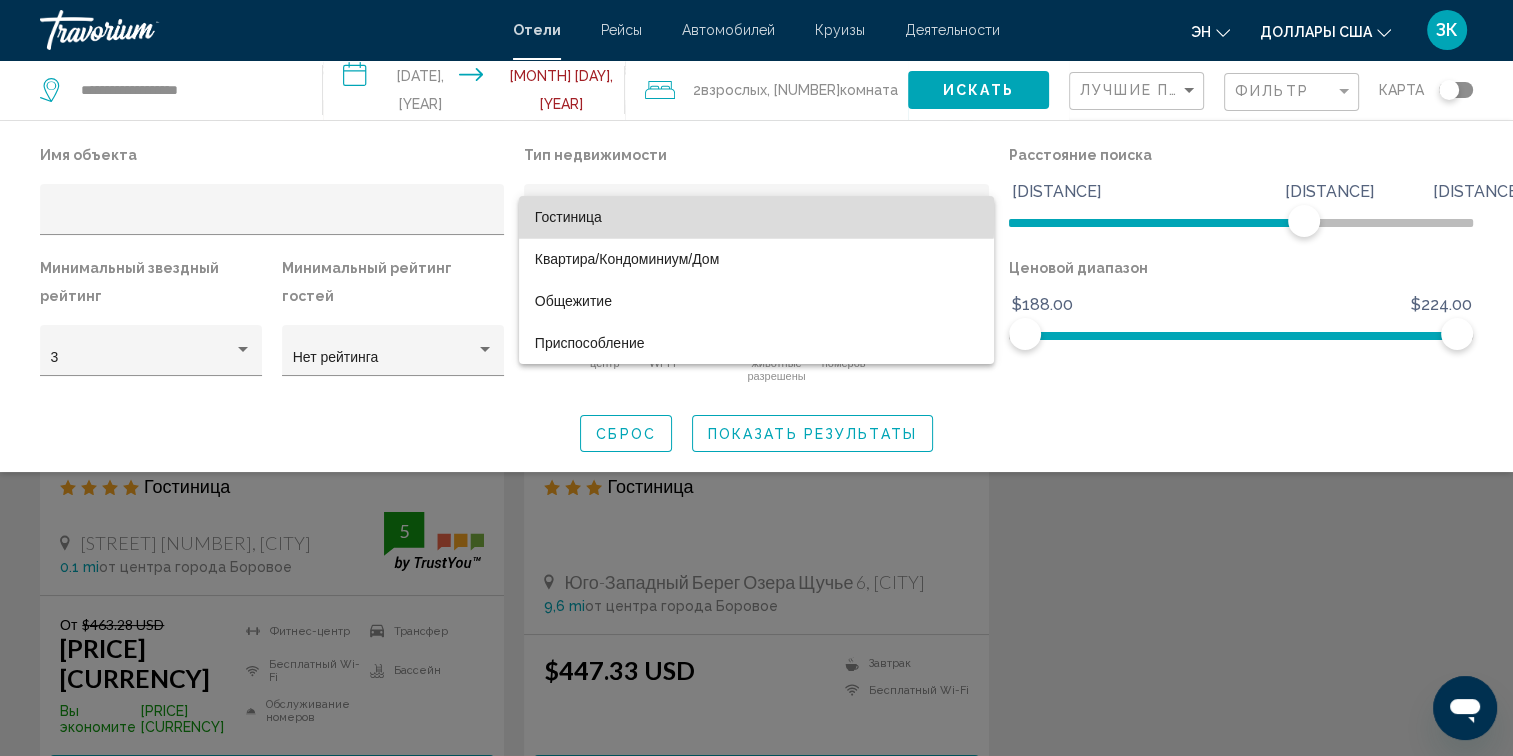 click on "Гостиница" at bounding box center (756, 217) 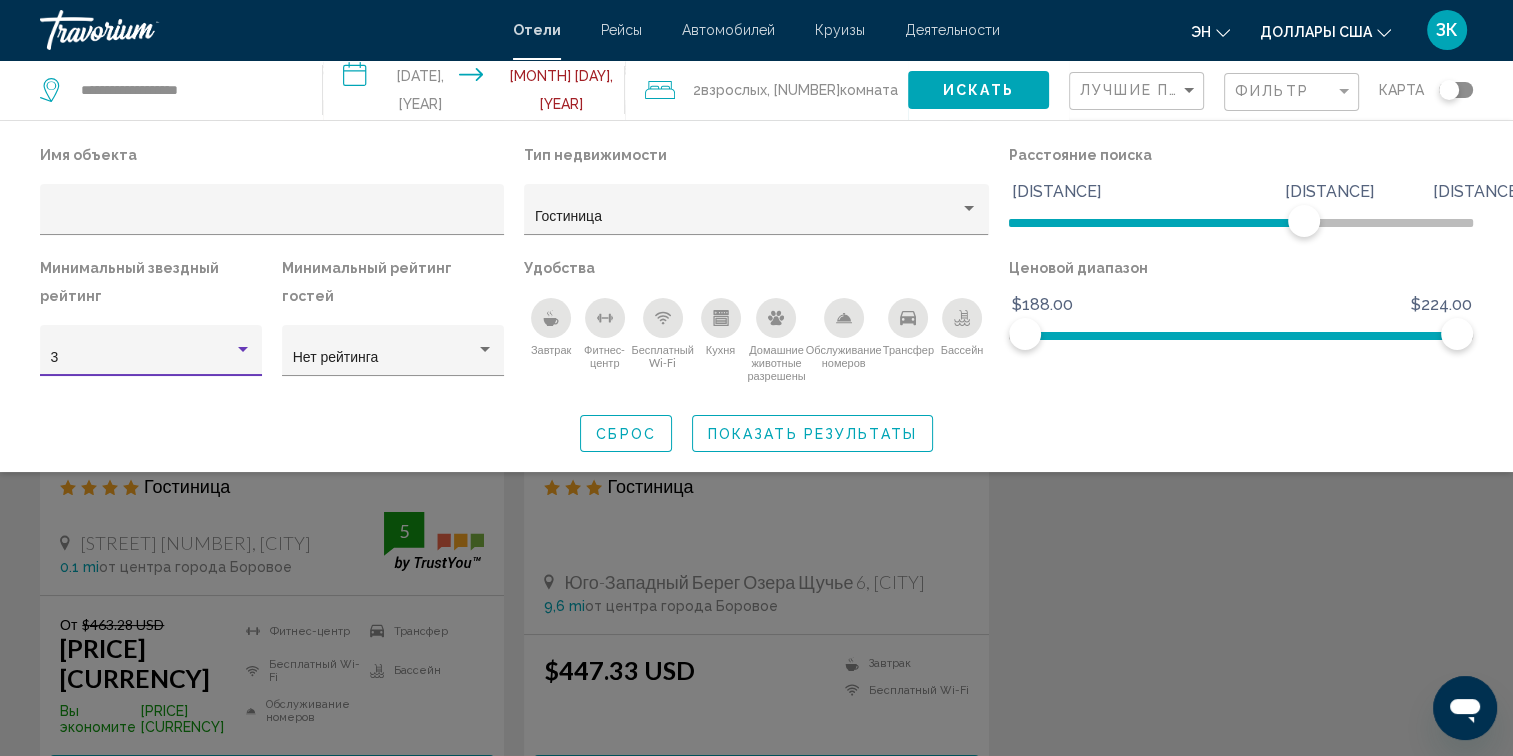 click at bounding box center [243, 349] 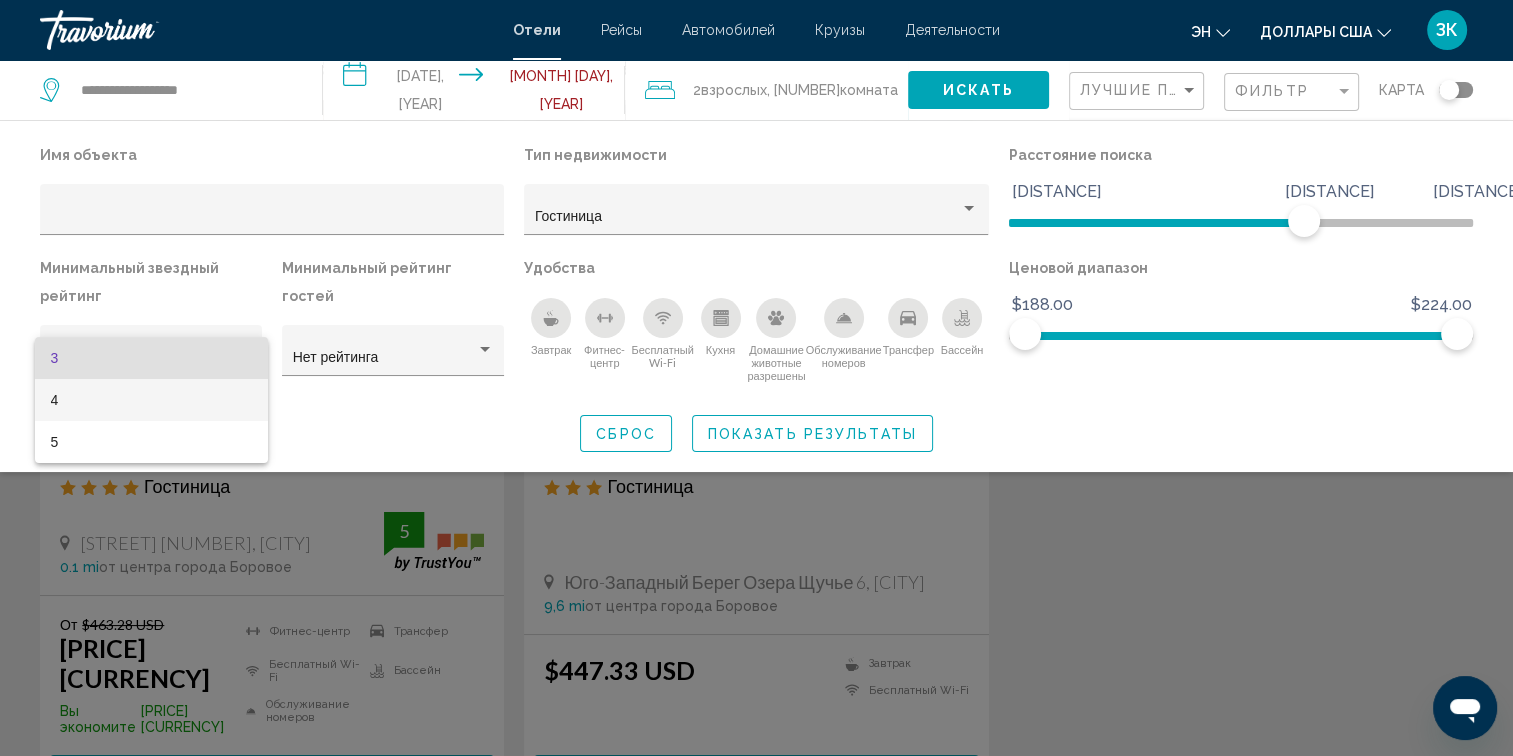 click on "4" at bounding box center [151, 400] 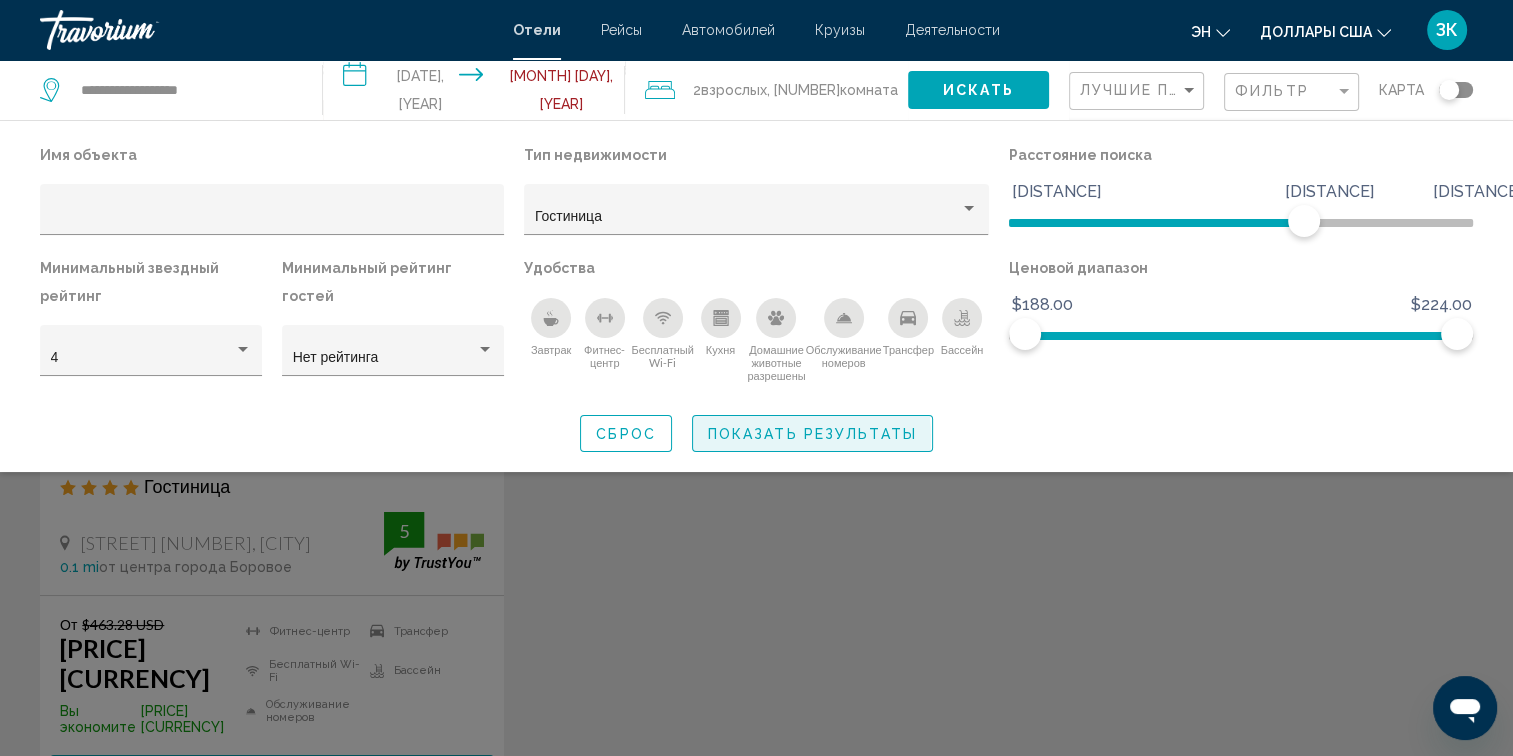 click on "Показать результаты" 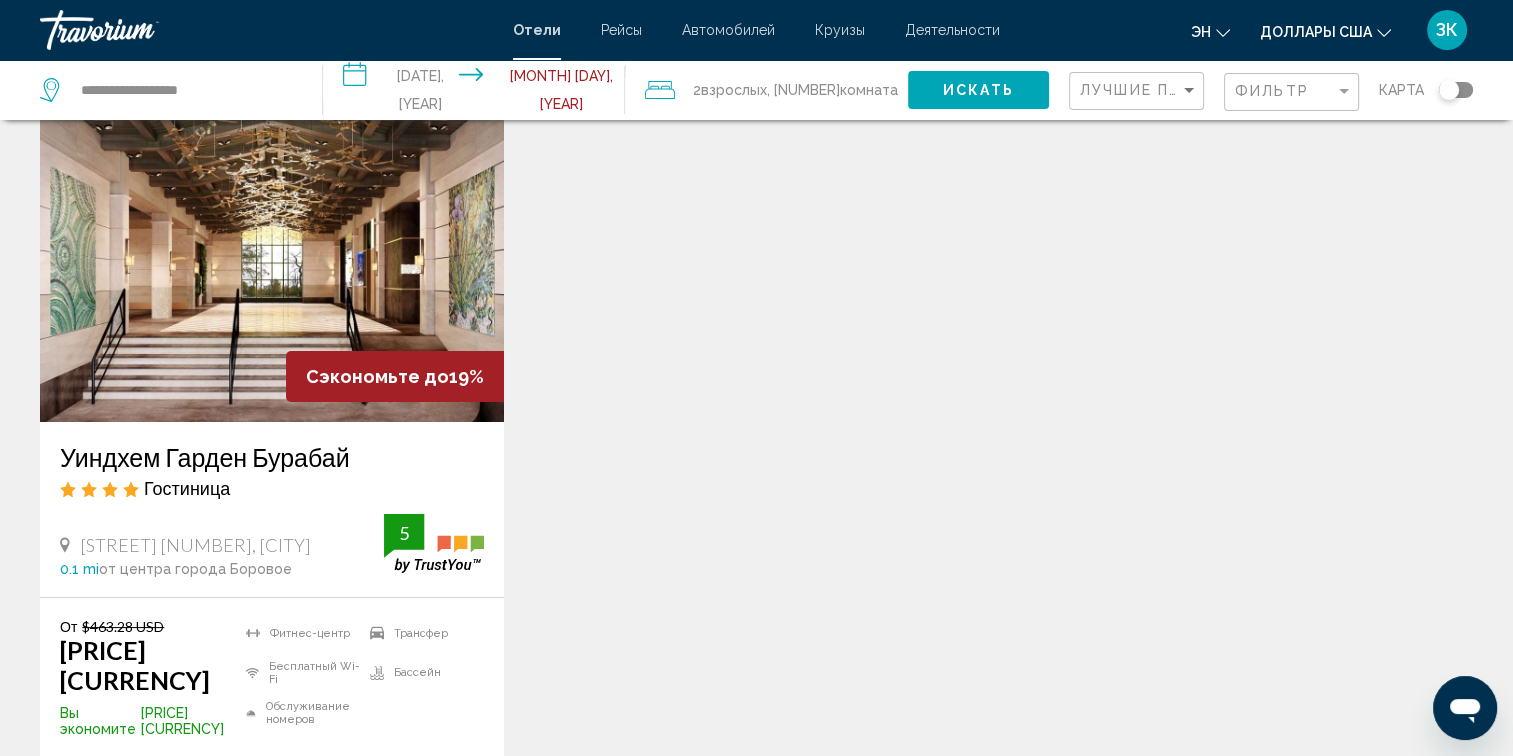 scroll, scrollTop: 0, scrollLeft: 0, axis: both 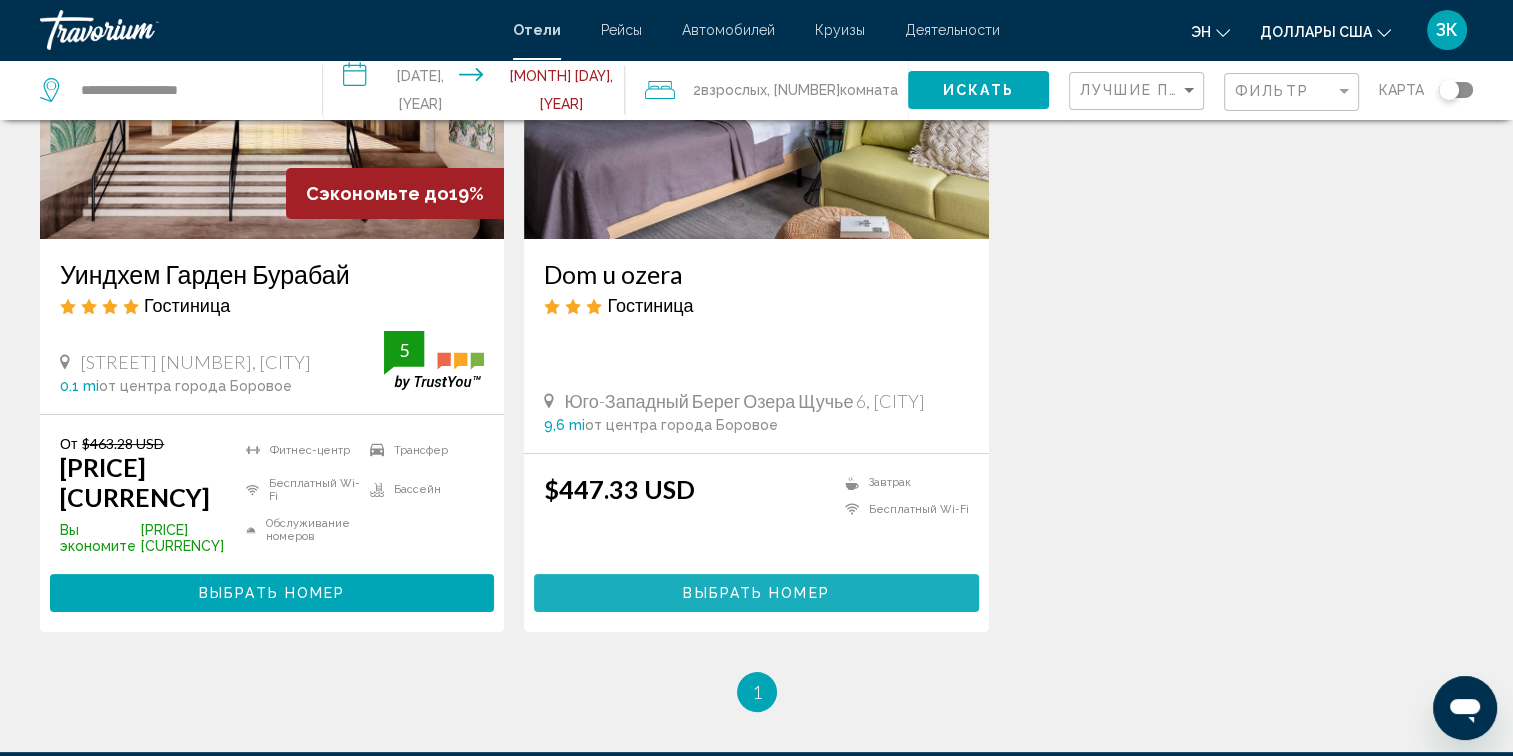 click on "Выбрать номер" at bounding box center [756, 594] 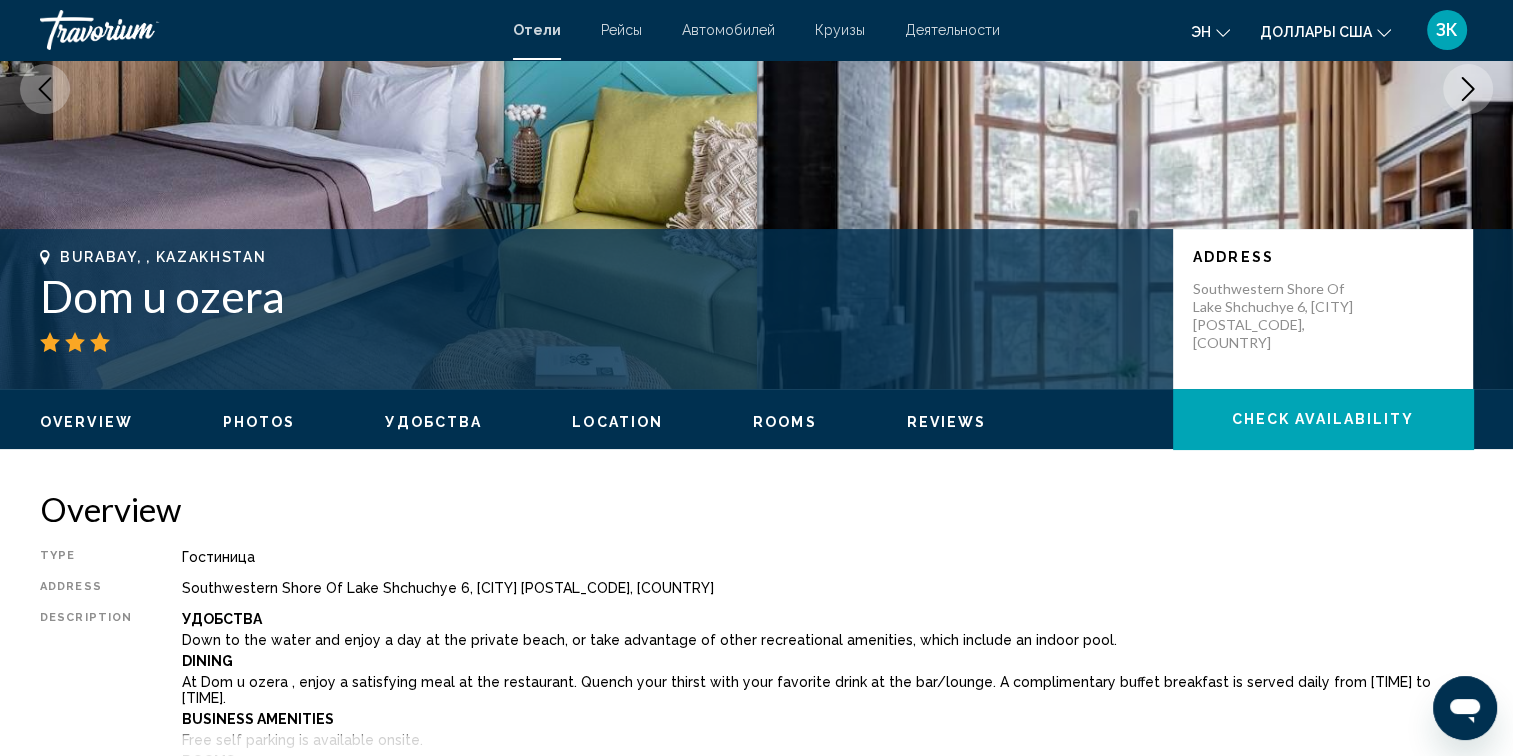 scroll, scrollTop: 0, scrollLeft: 0, axis: both 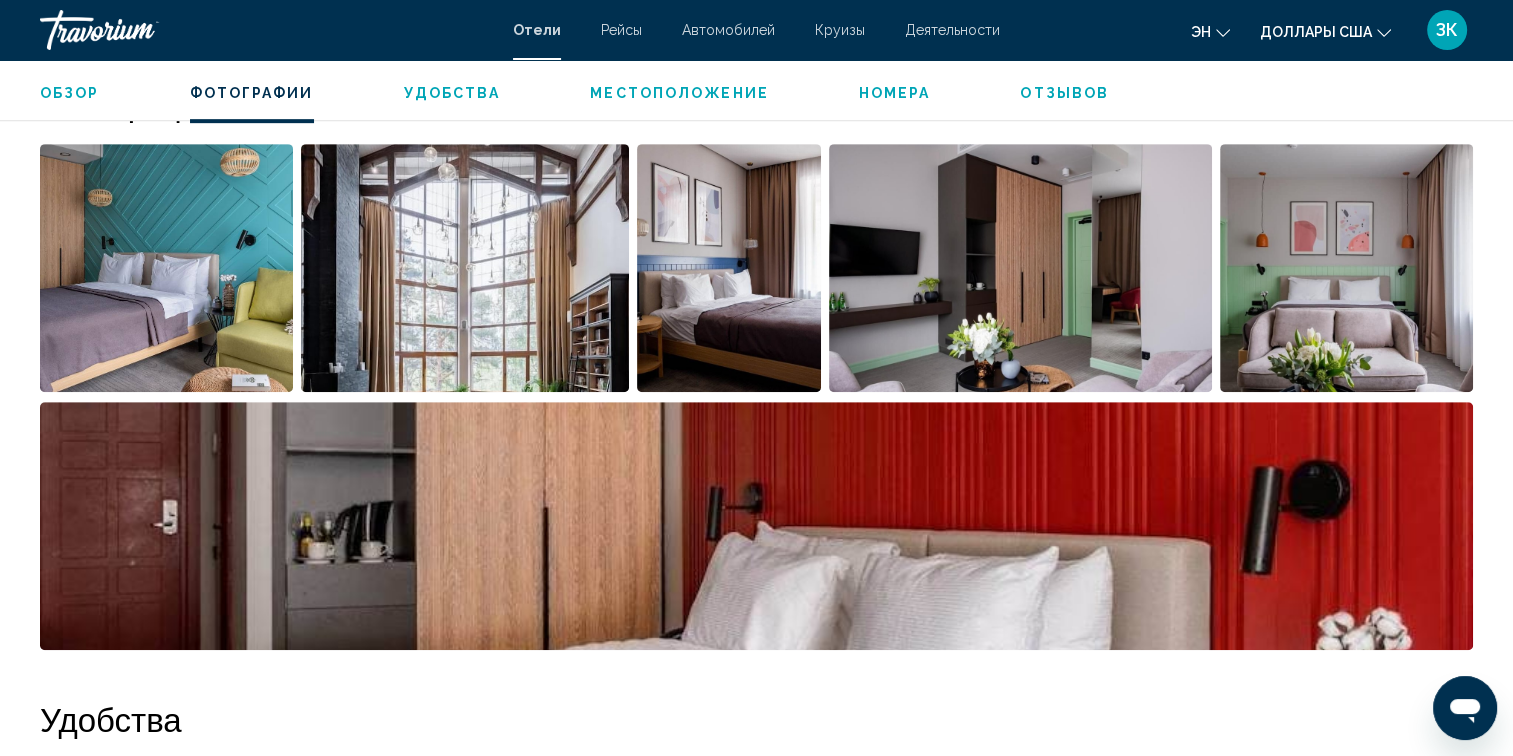 click at bounding box center [465, 268] 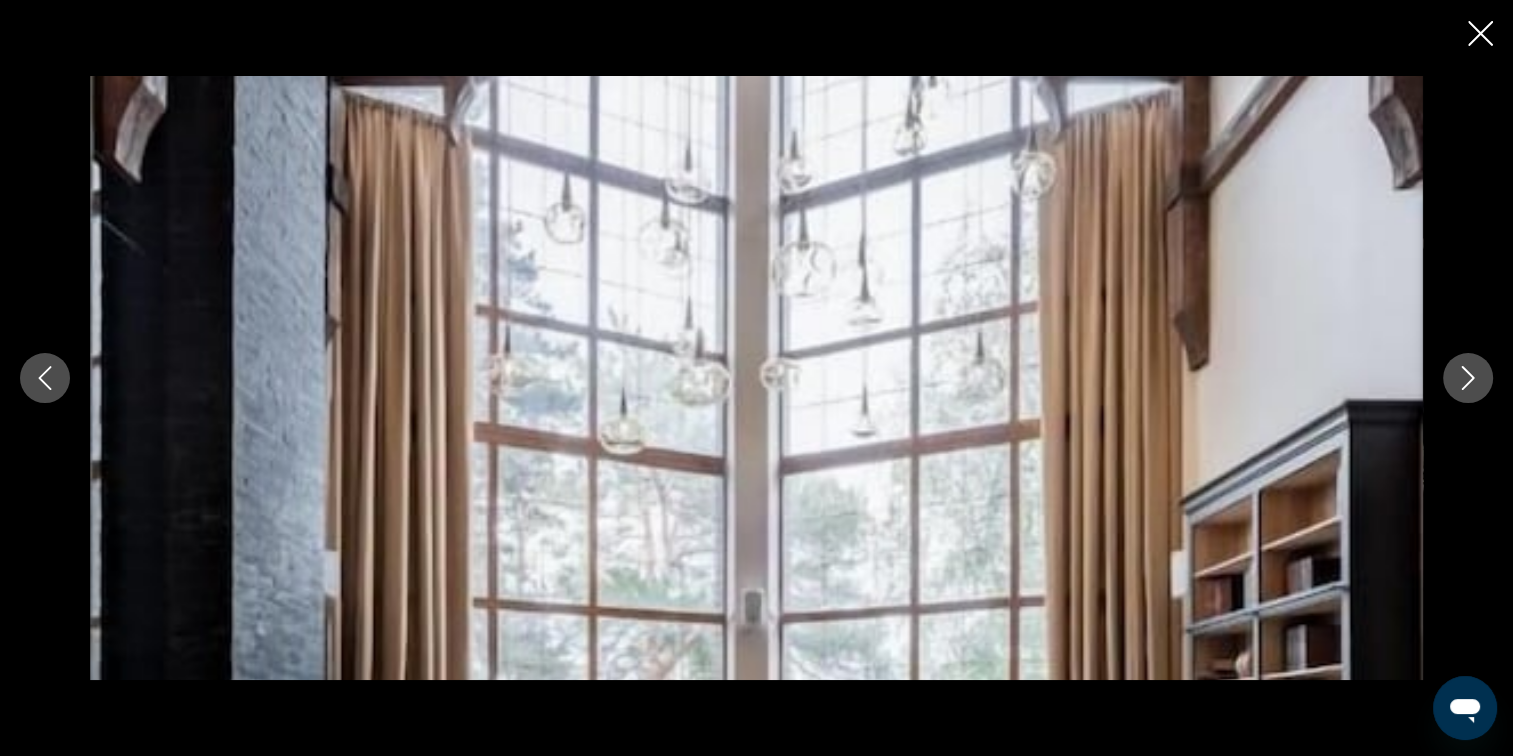 click 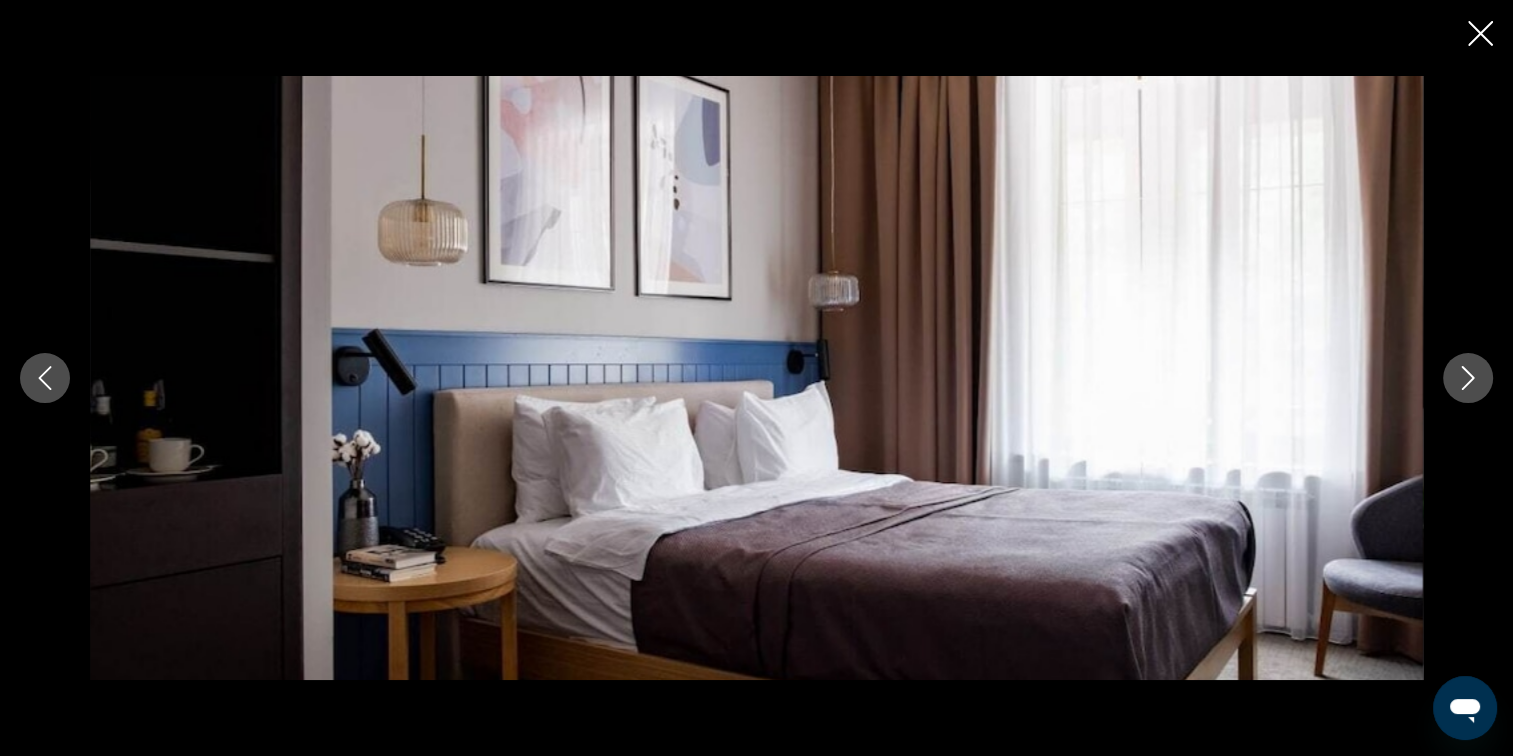 scroll, scrollTop: 1498, scrollLeft: 0, axis: vertical 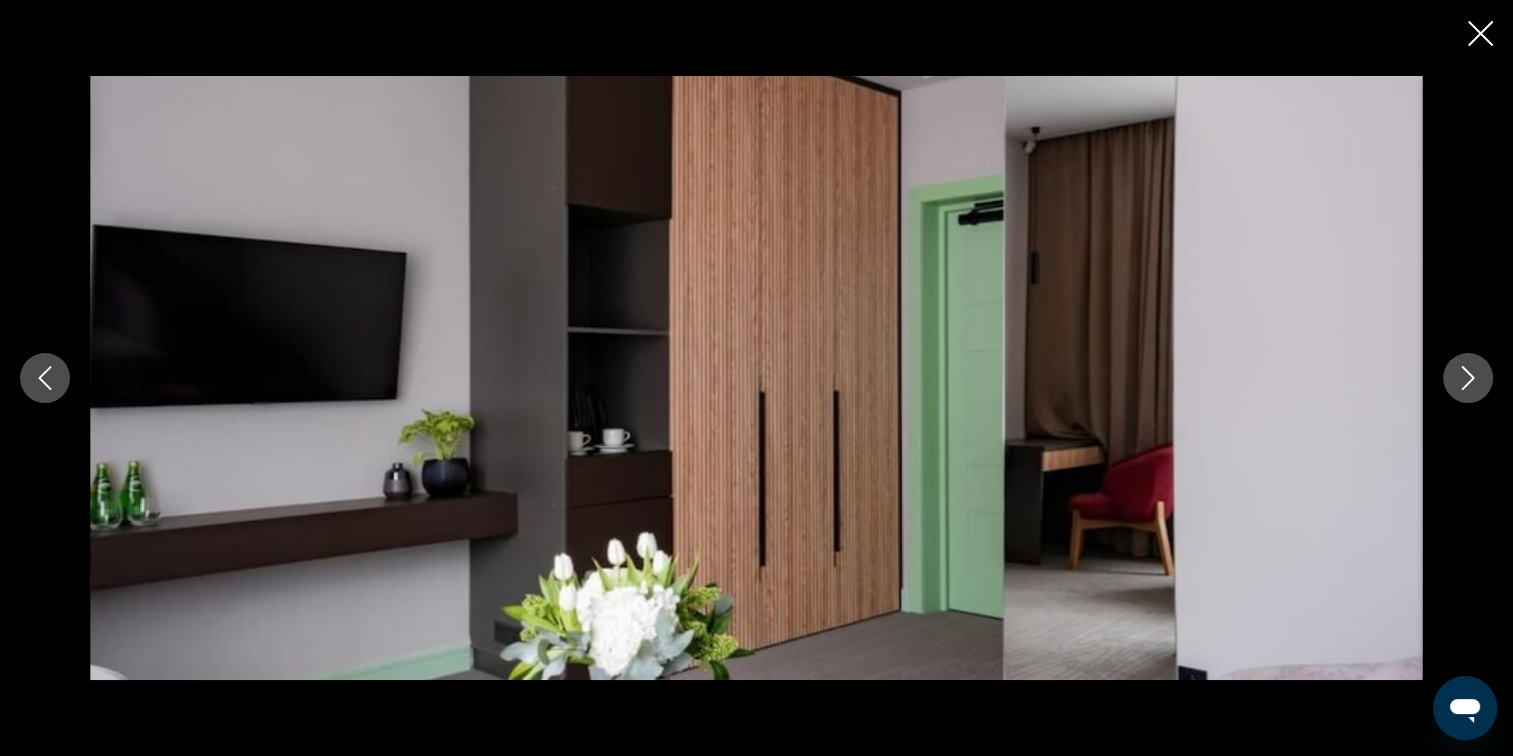 click 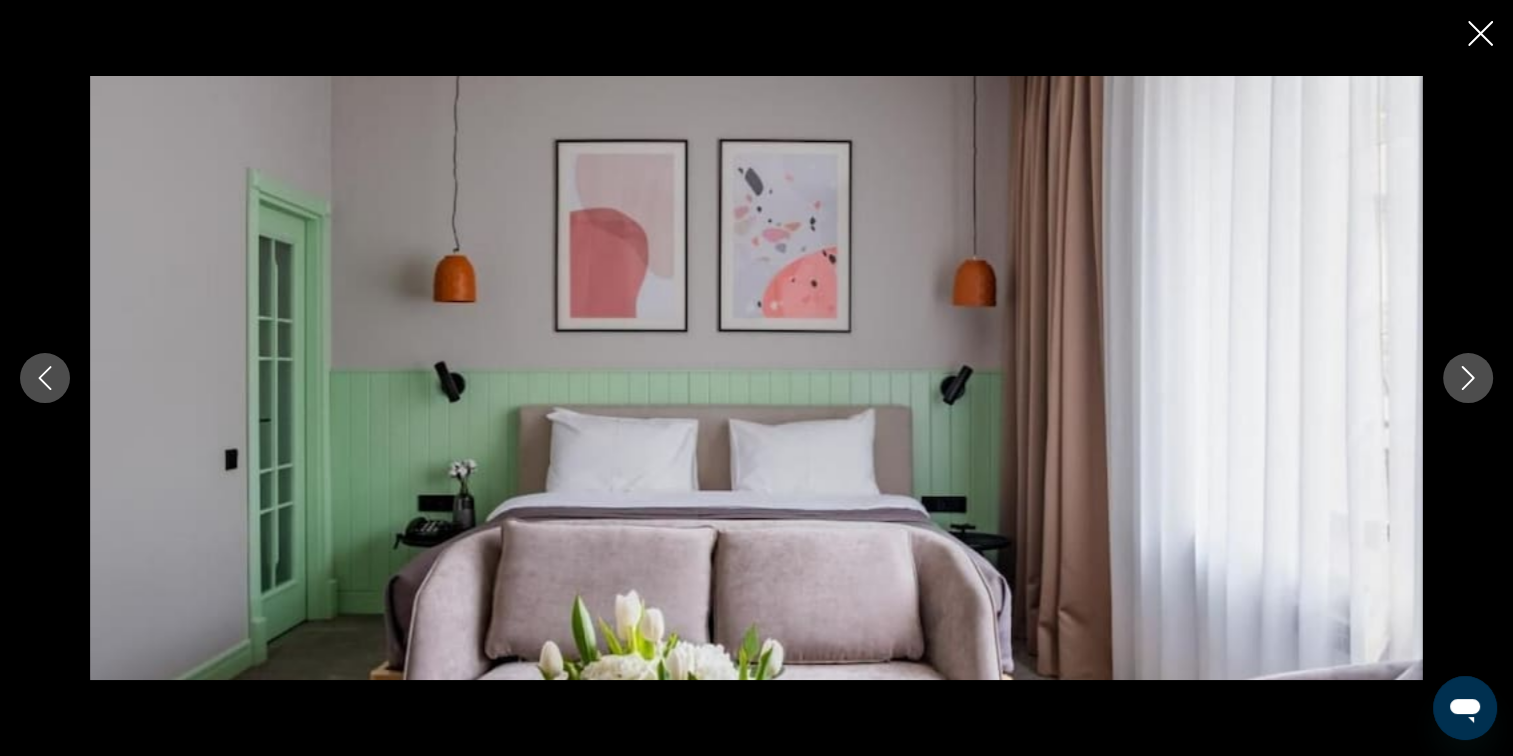 click 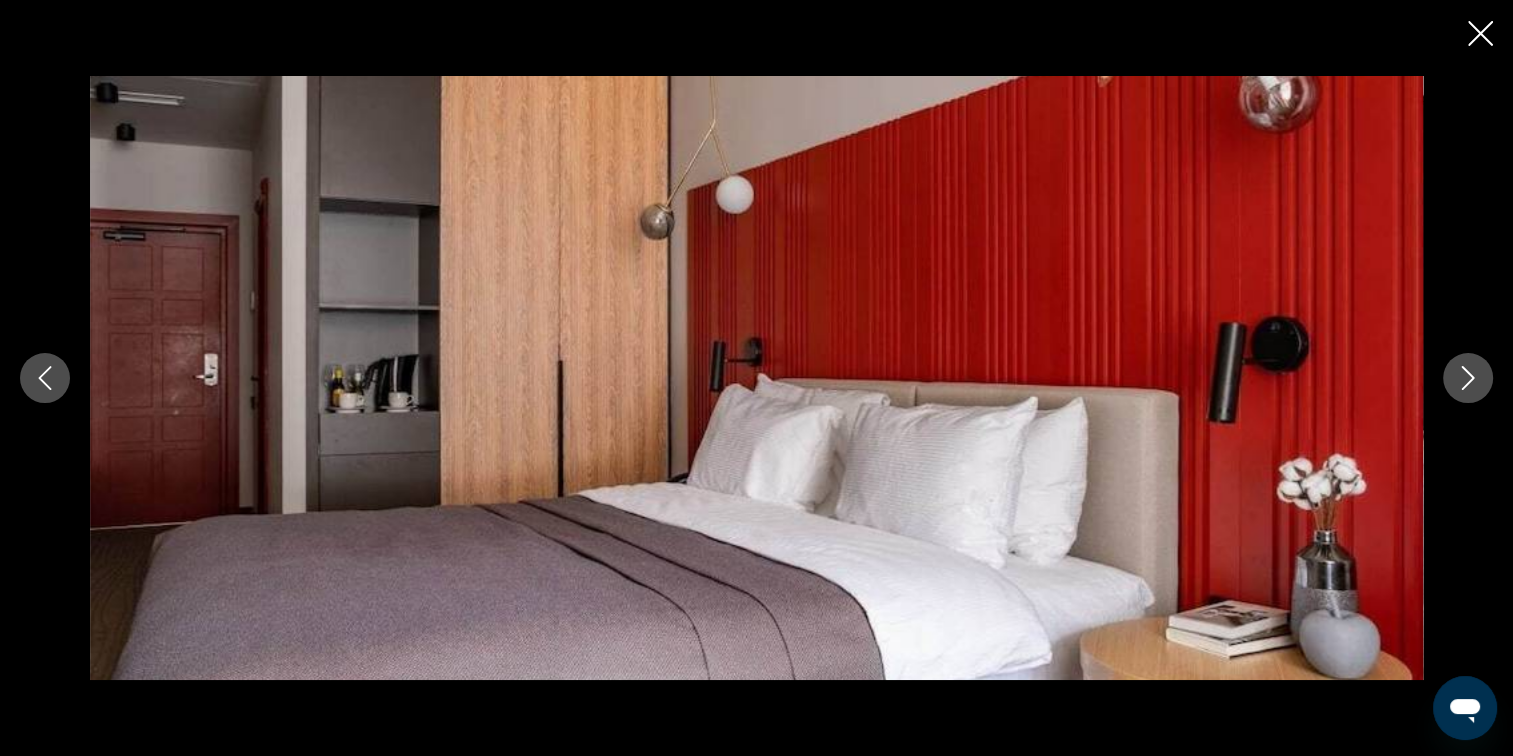 click 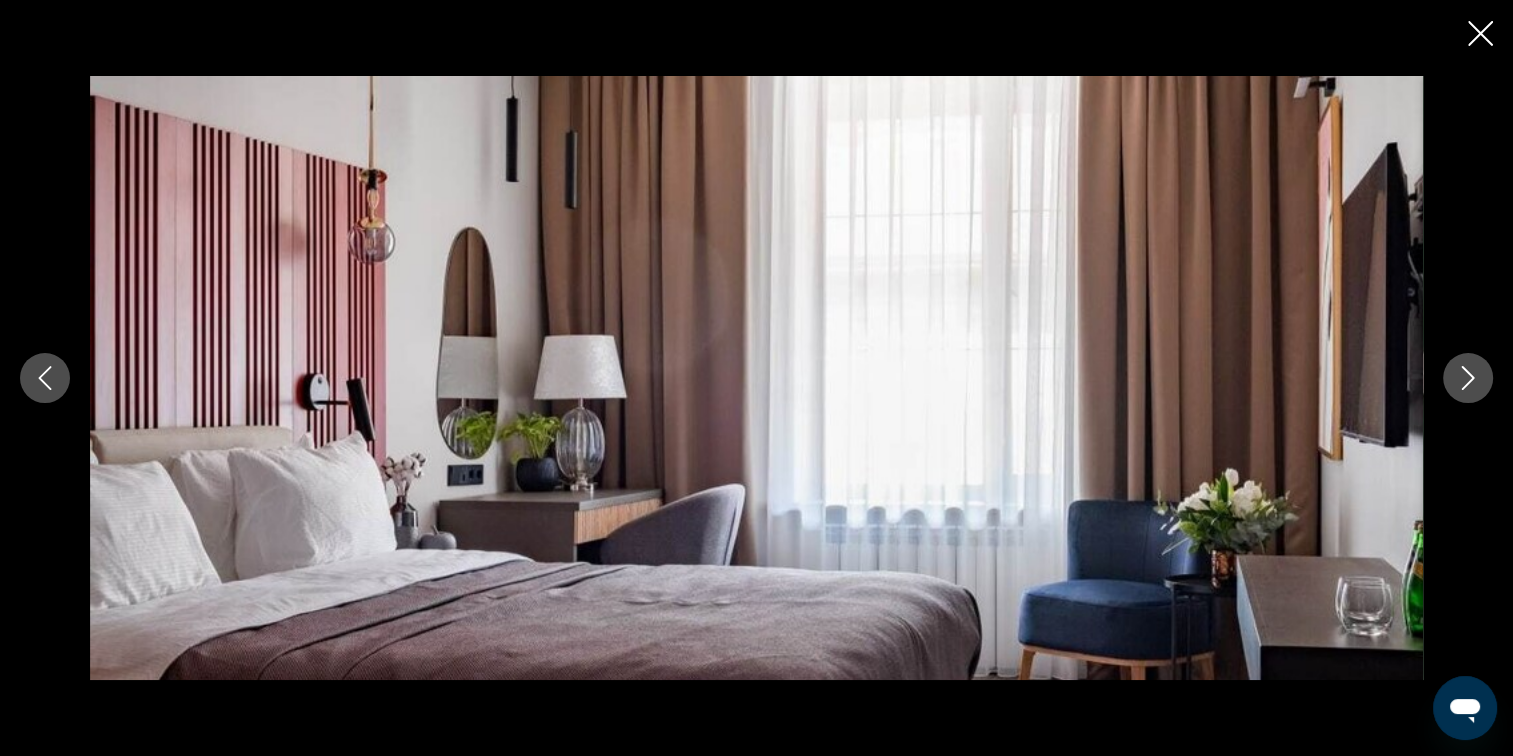click 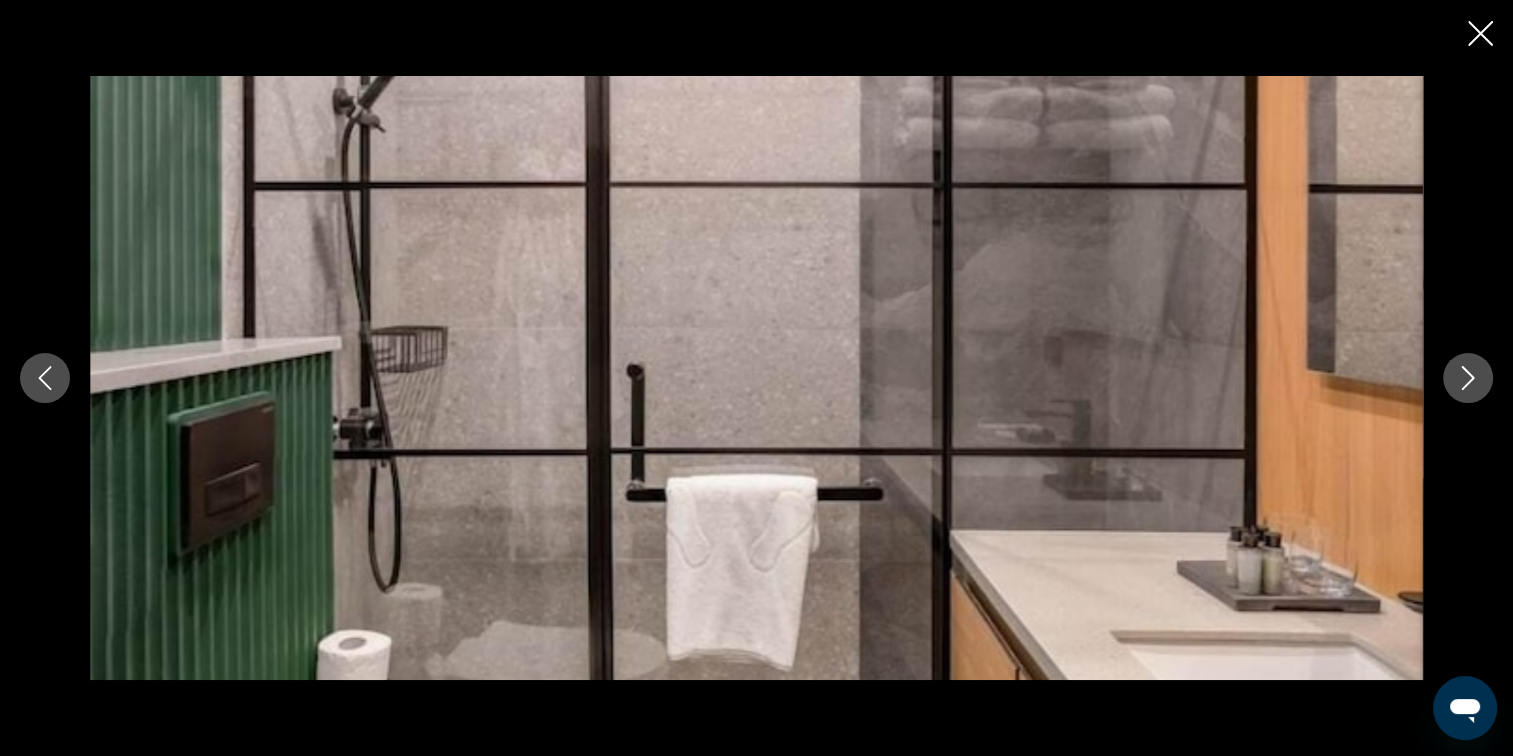 click 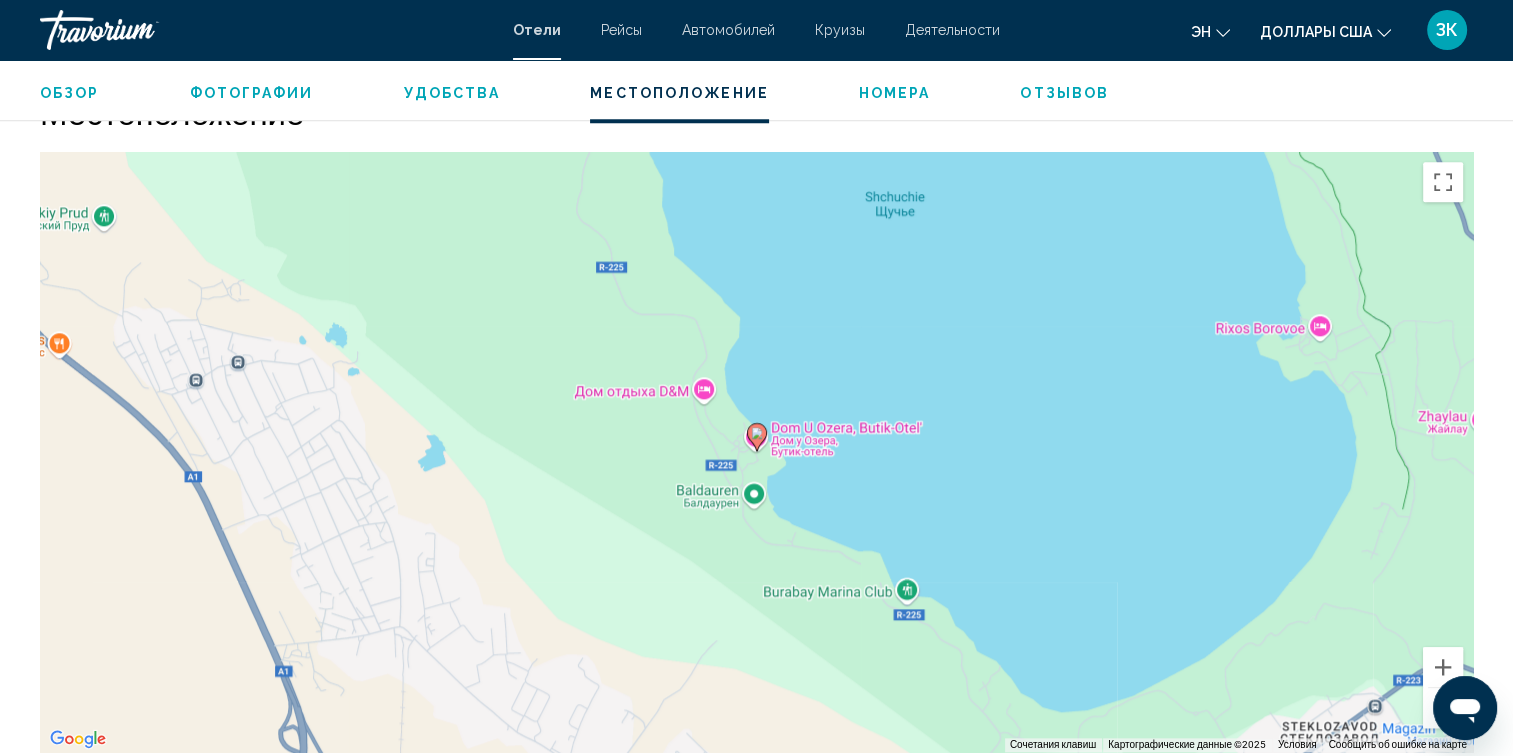 scroll, scrollTop: 1851, scrollLeft: 0, axis: vertical 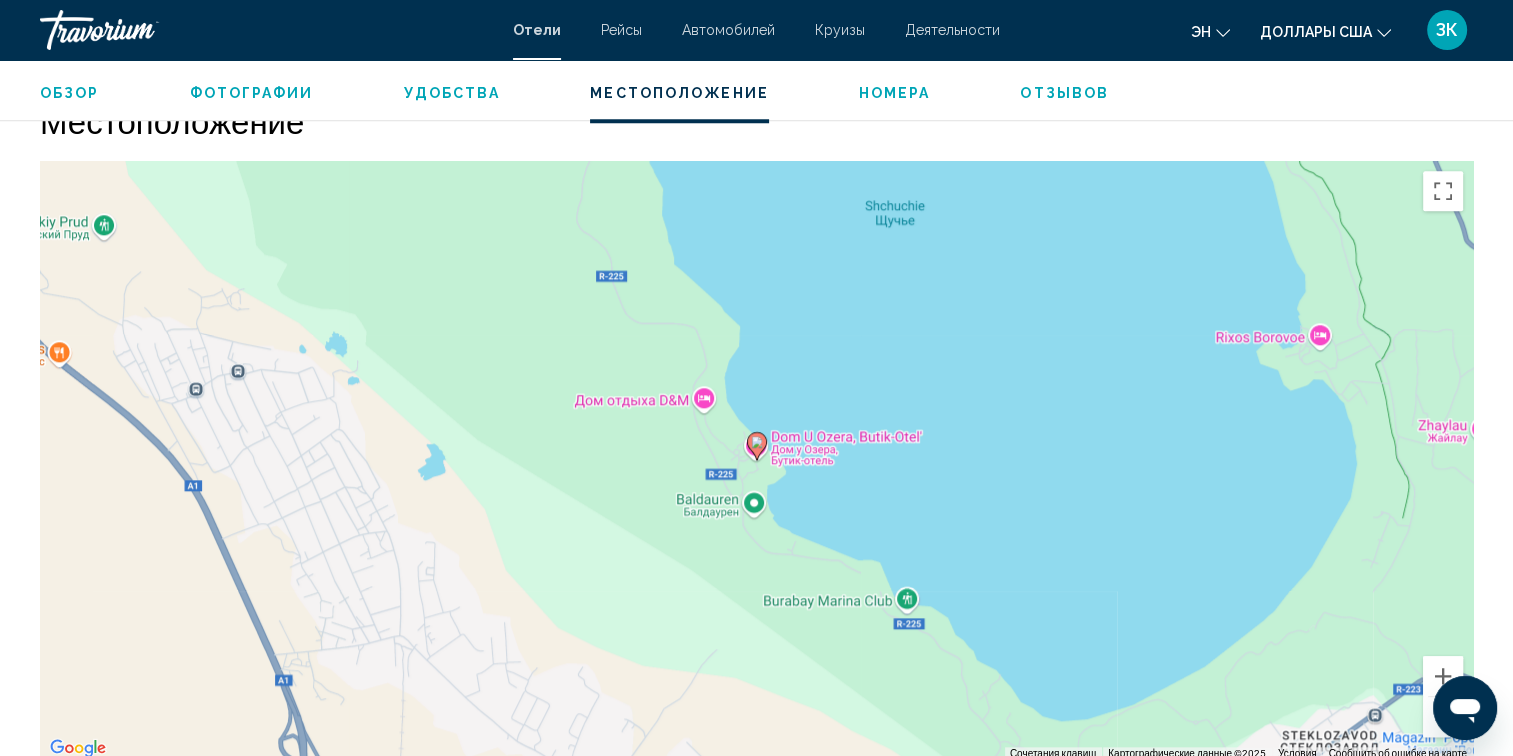 click on "Чтобы активировать перетаскивание с помощью клавиатуры, нажмите Alt + Enter. Перейдя в состояние перетаскивания с помощью клавиш со стрелками, перемещайте маркер. Чтобы завершить перетаскивание, нажмите клавишу Enter. Чтобы отменить бронирование, нажмите клавишу Escape." at bounding box center [756, 461] 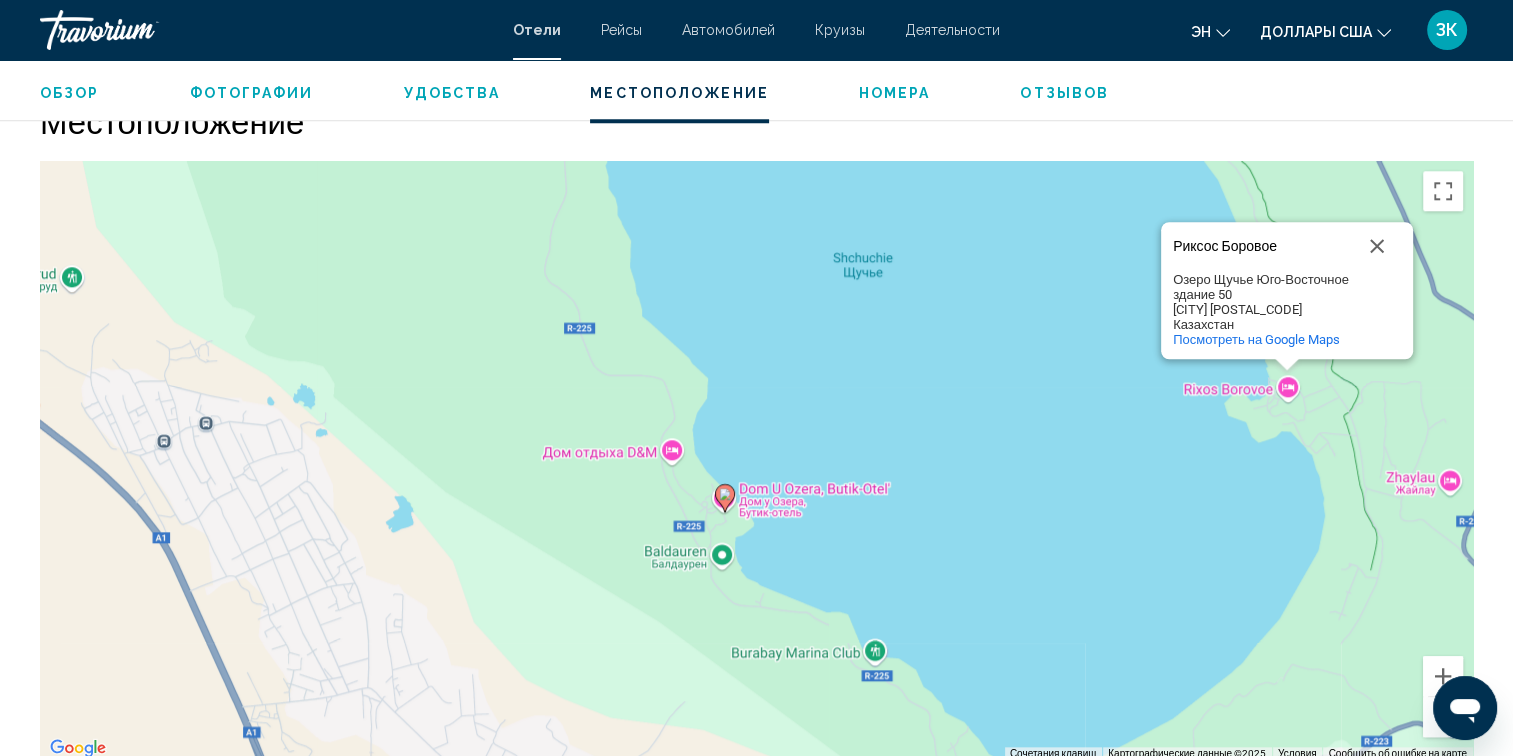 click on "Риксос Боровое                     Rixos Borovoe                 Озеро Щучье Юго-Восточное здание 50 Щучинск [POSTAL_CODE] [COUNTRY]              Посмотреть на Google Maps" at bounding box center (756, 461) 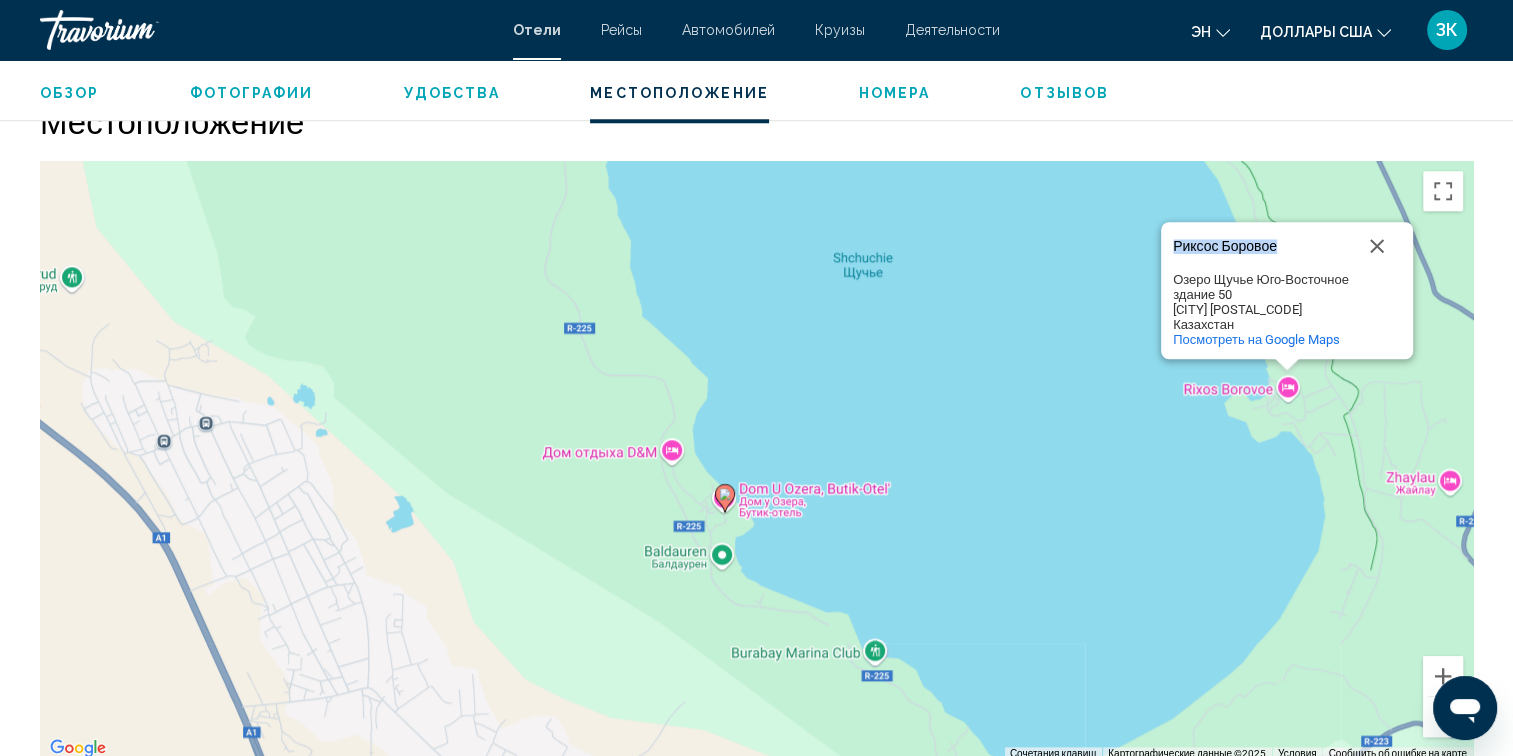 drag, startPoint x: 1171, startPoint y: 238, endPoint x: 1294, endPoint y: 242, distance: 123.065025 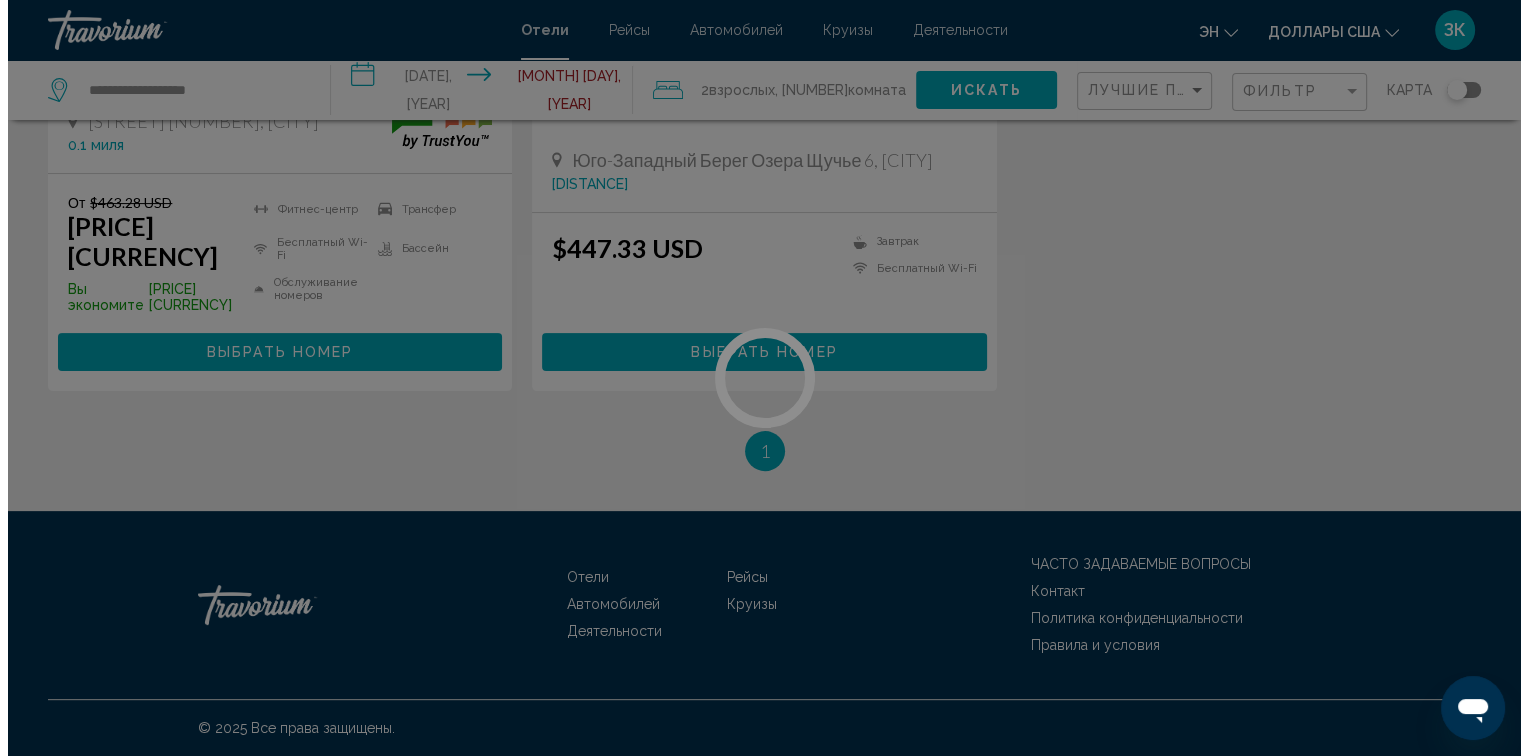 scroll, scrollTop: 0, scrollLeft: 0, axis: both 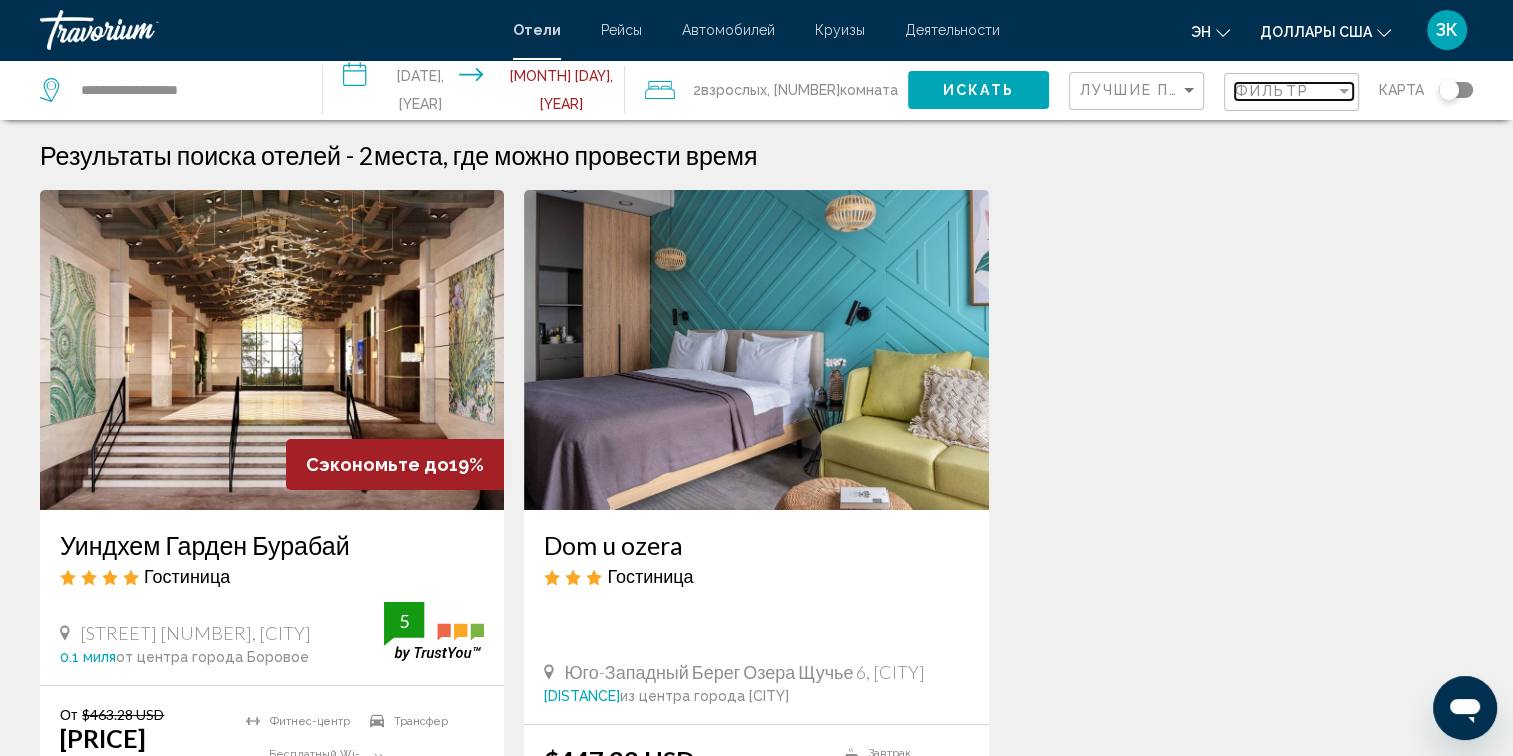 click on "Фильтр" at bounding box center [1272, 91] 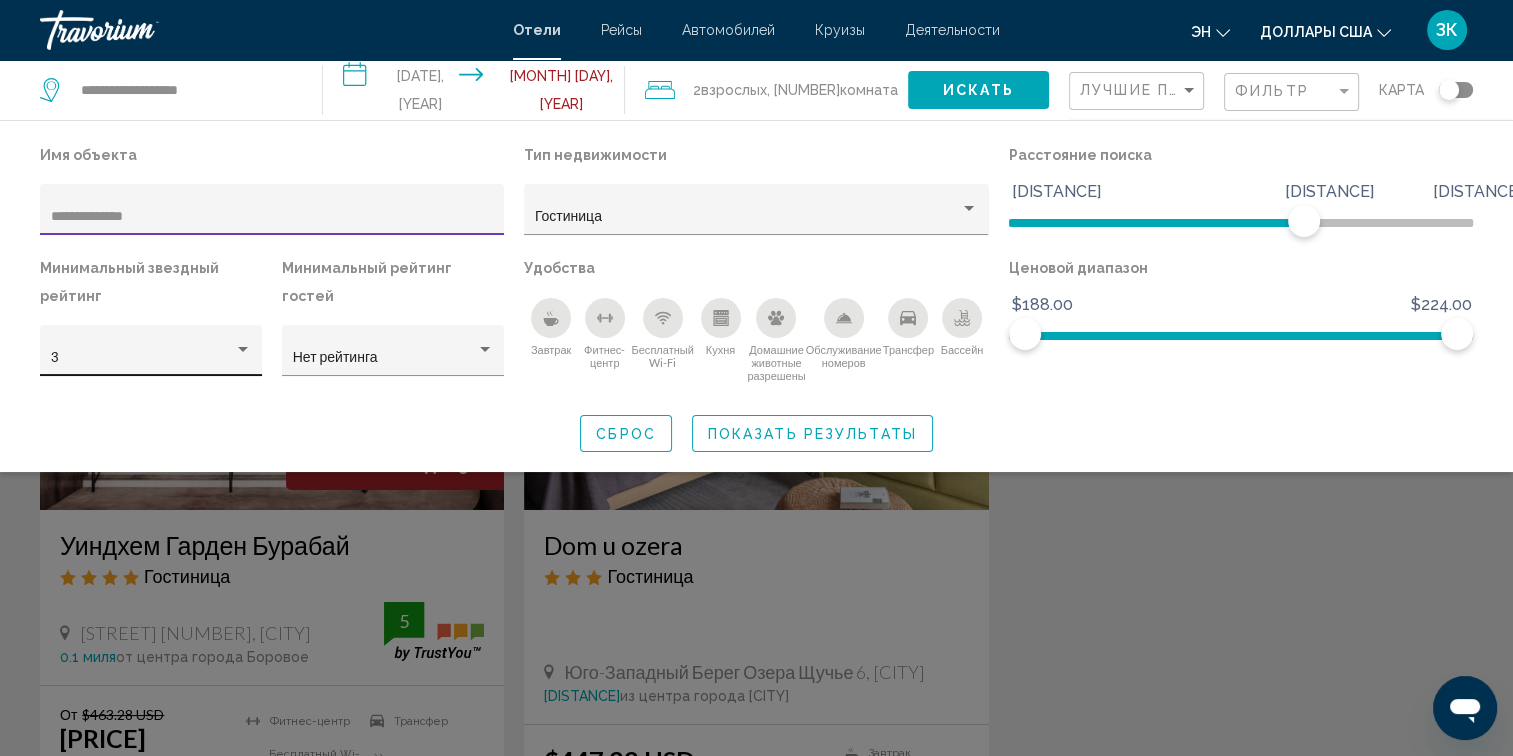 type on "**********" 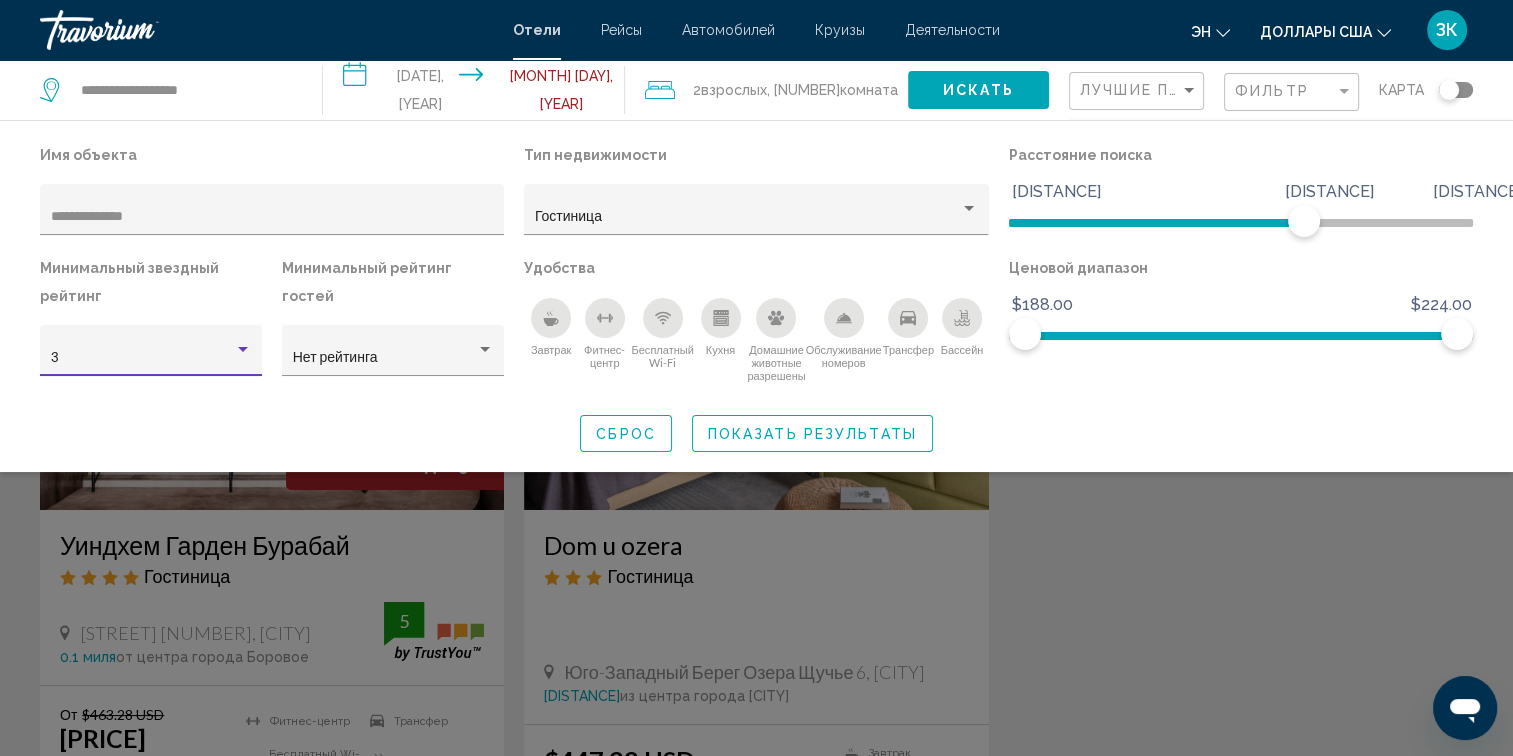click at bounding box center (243, 350) 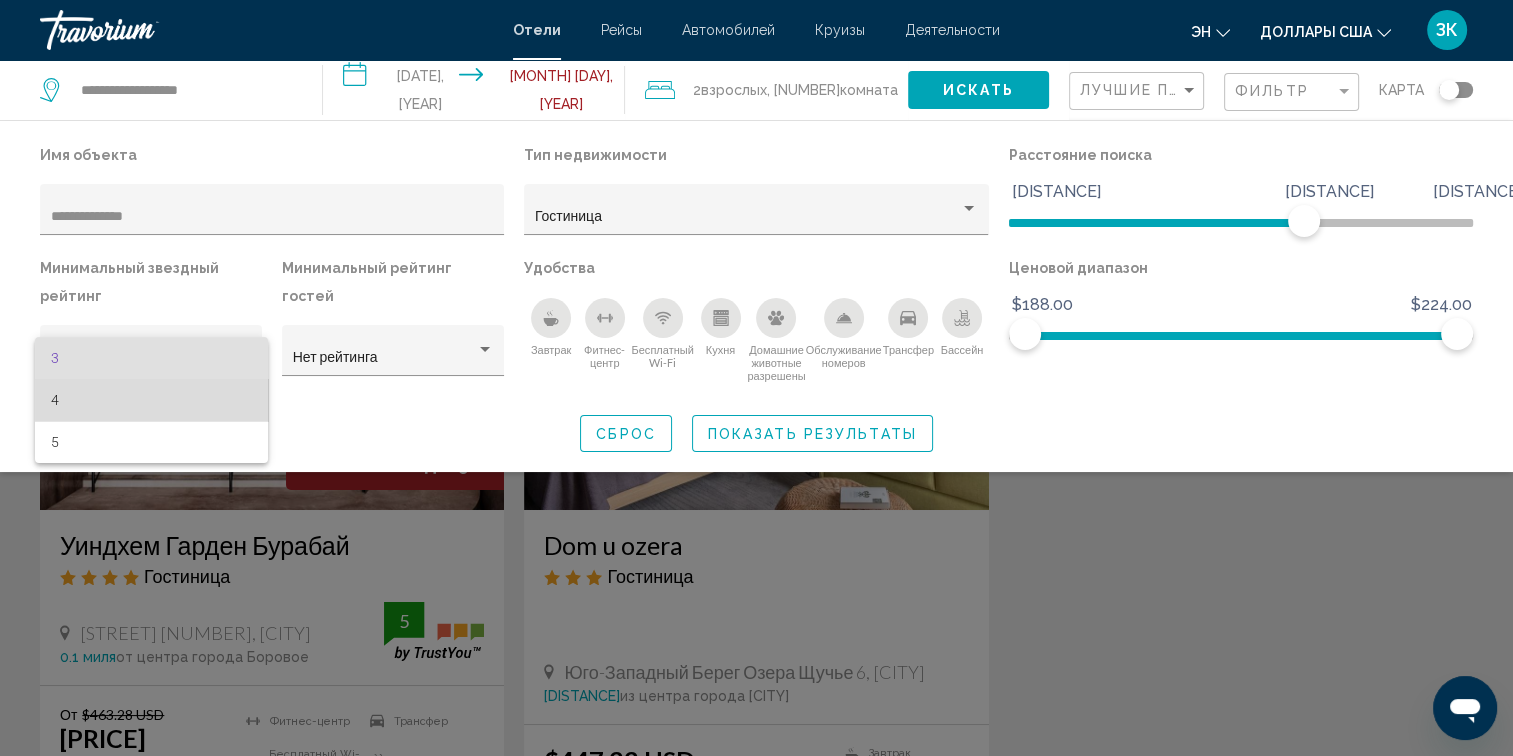 click on "4" at bounding box center (151, 400) 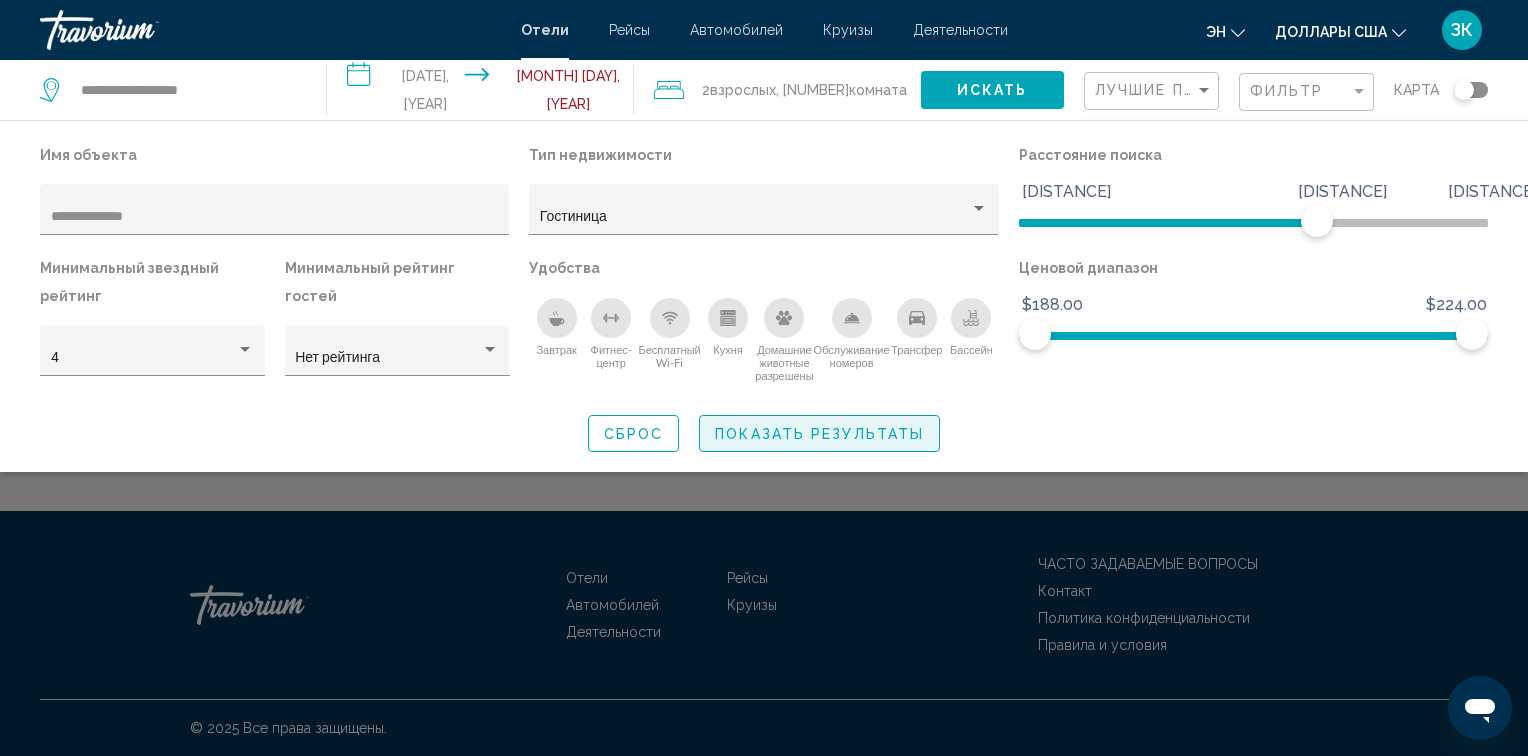 click on "Показать результаты" 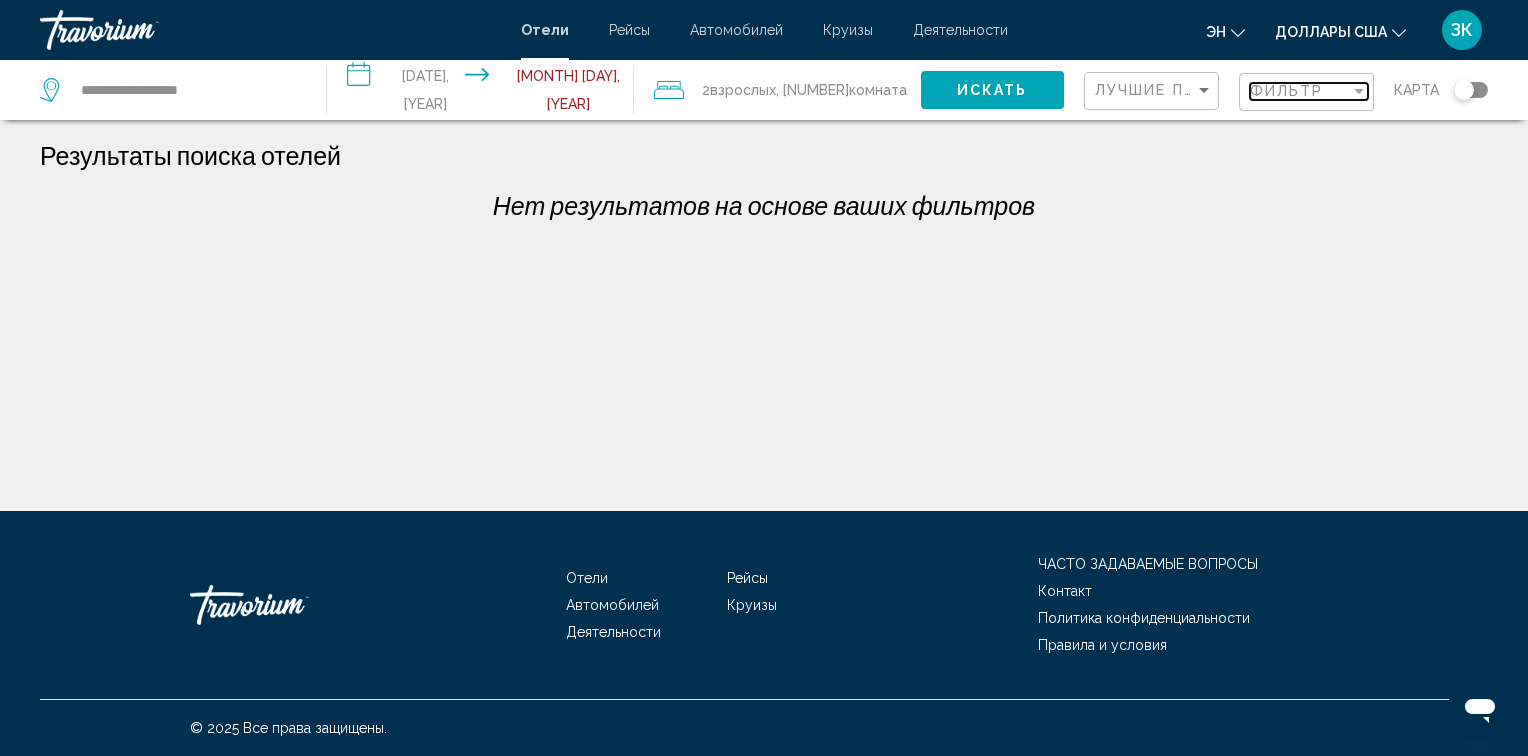 click on "Фильтр" at bounding box center [1287, 91] 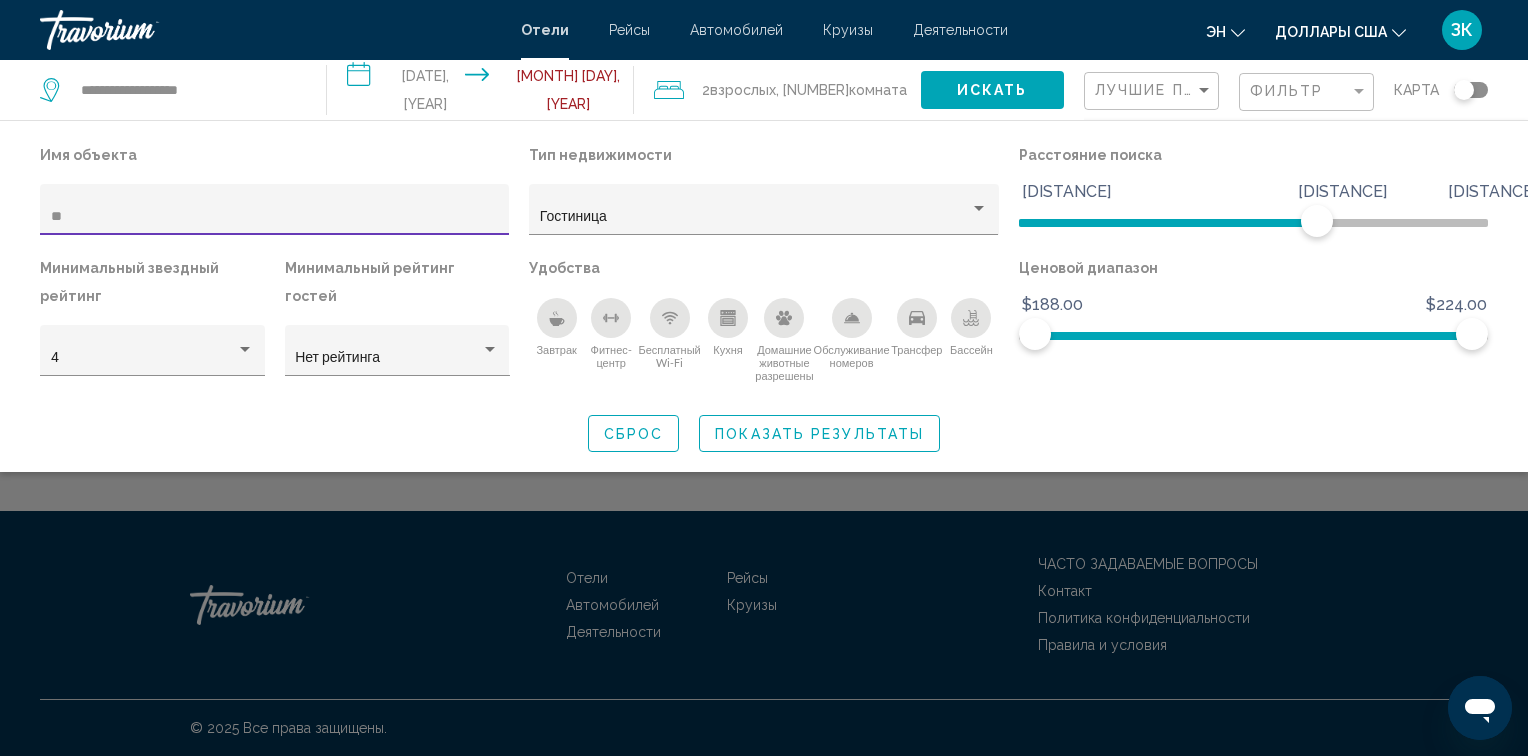 type on "*" 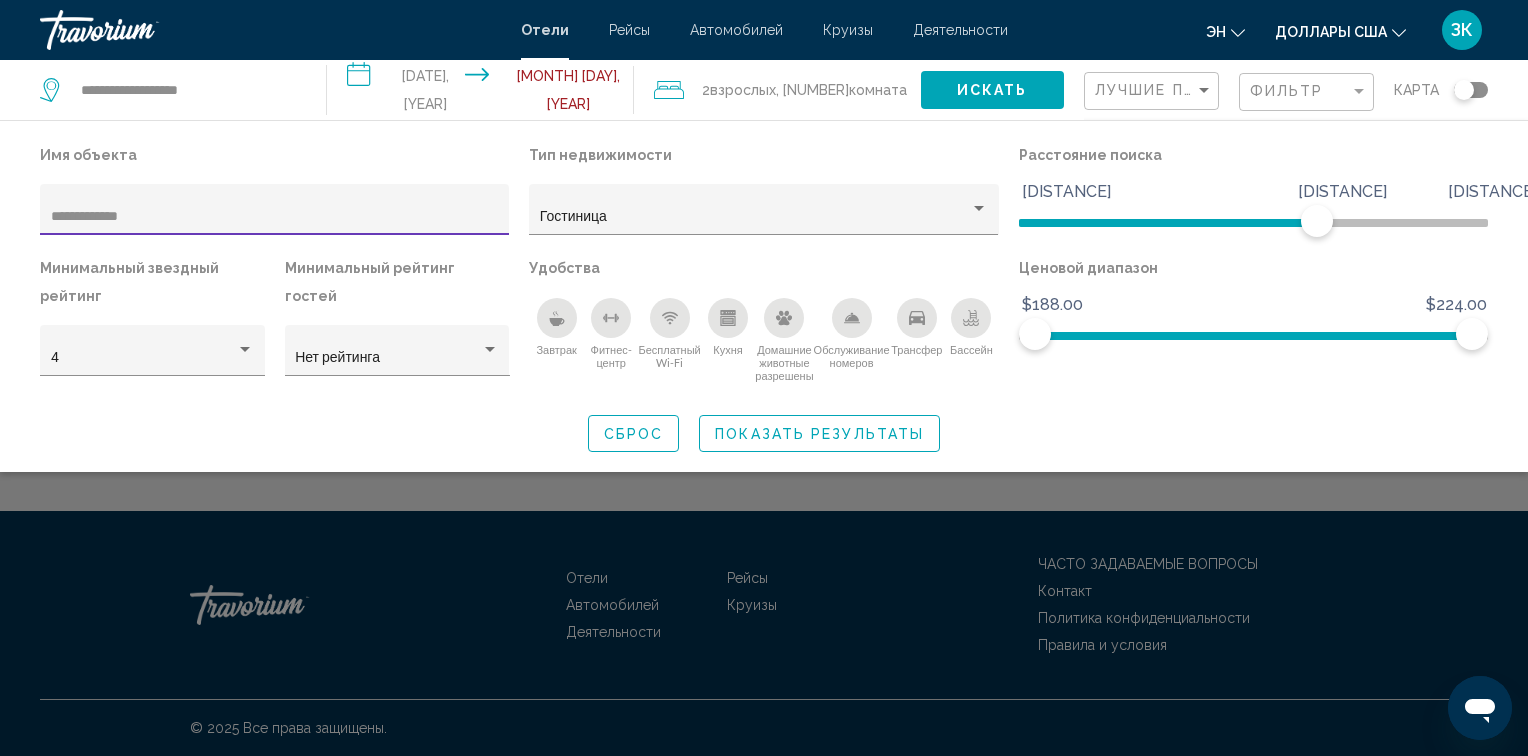 type on "**********" 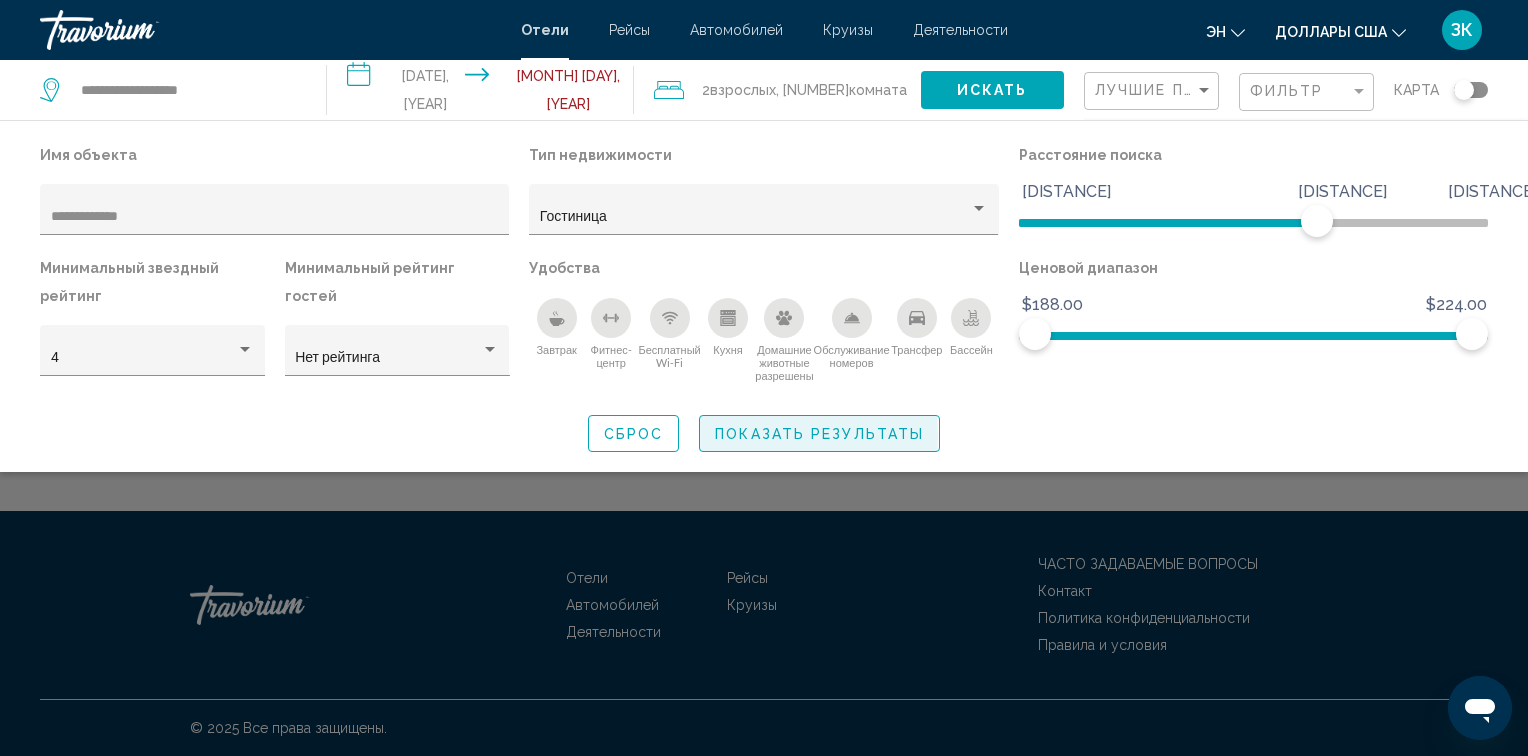click on "Показать результаты" 